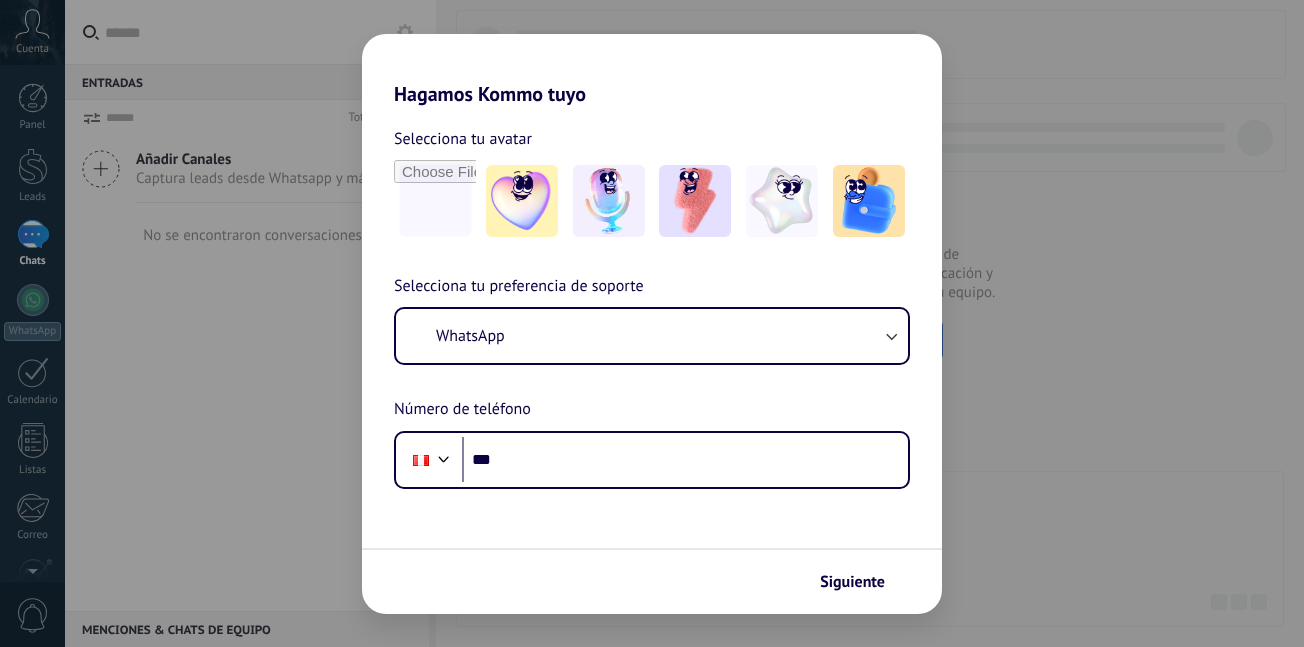 scroll, scrollTop: 0, scrollLeft: 0, axis: both 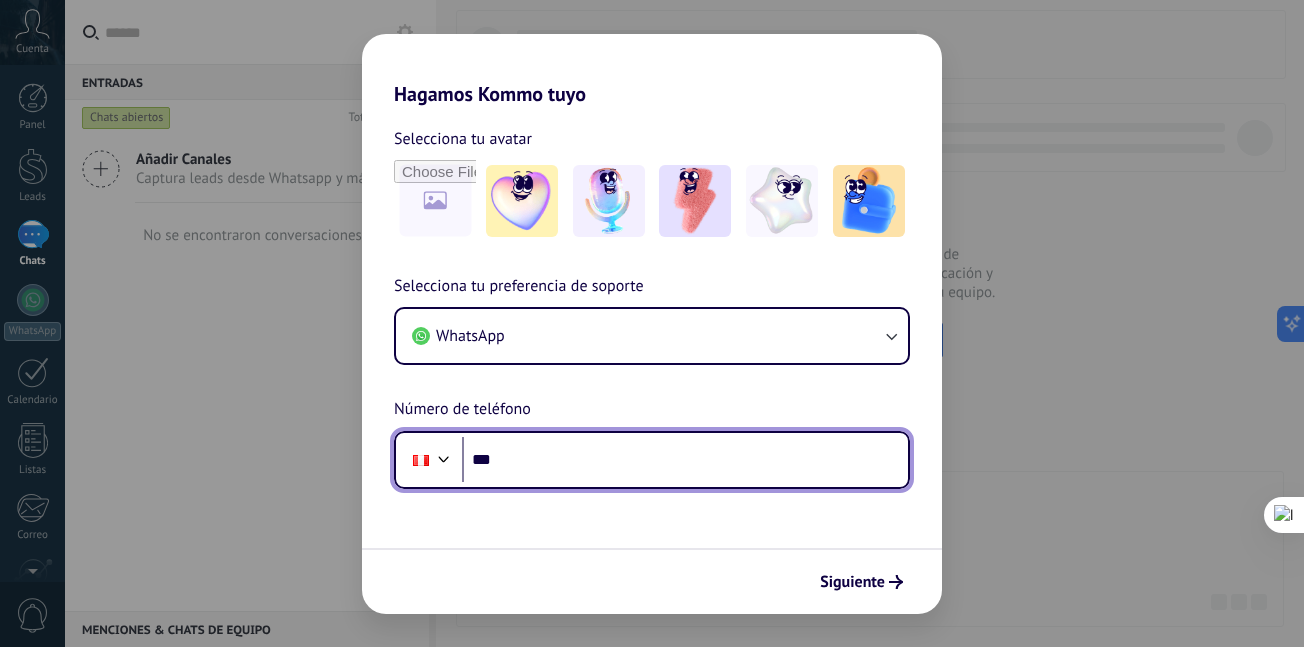 click on "***" at bounding box center [685, 460] 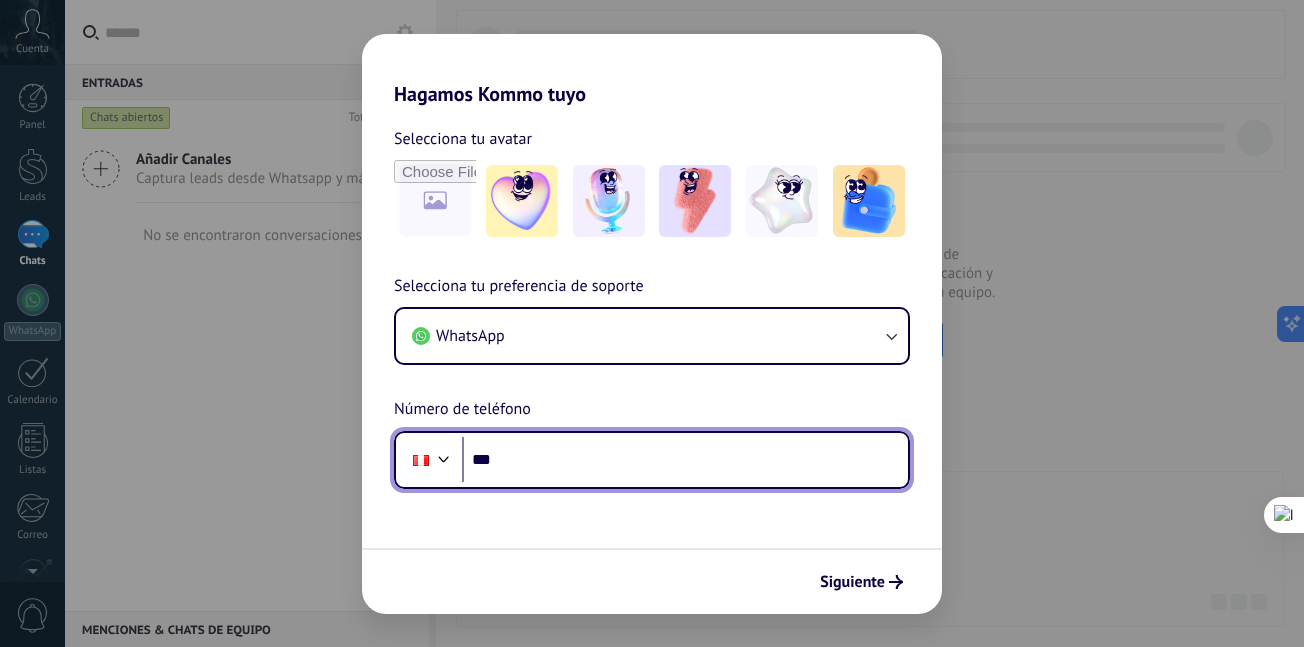 click on "***" at bounding box center (685, 460) 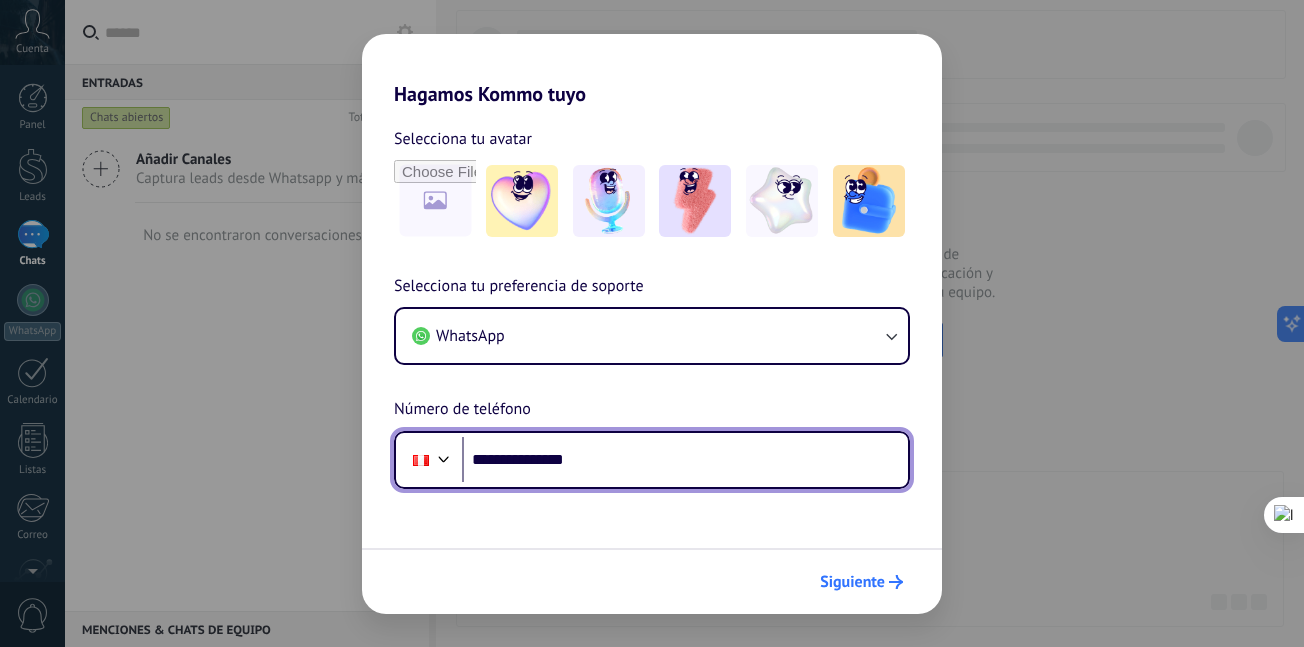 type on "**********" 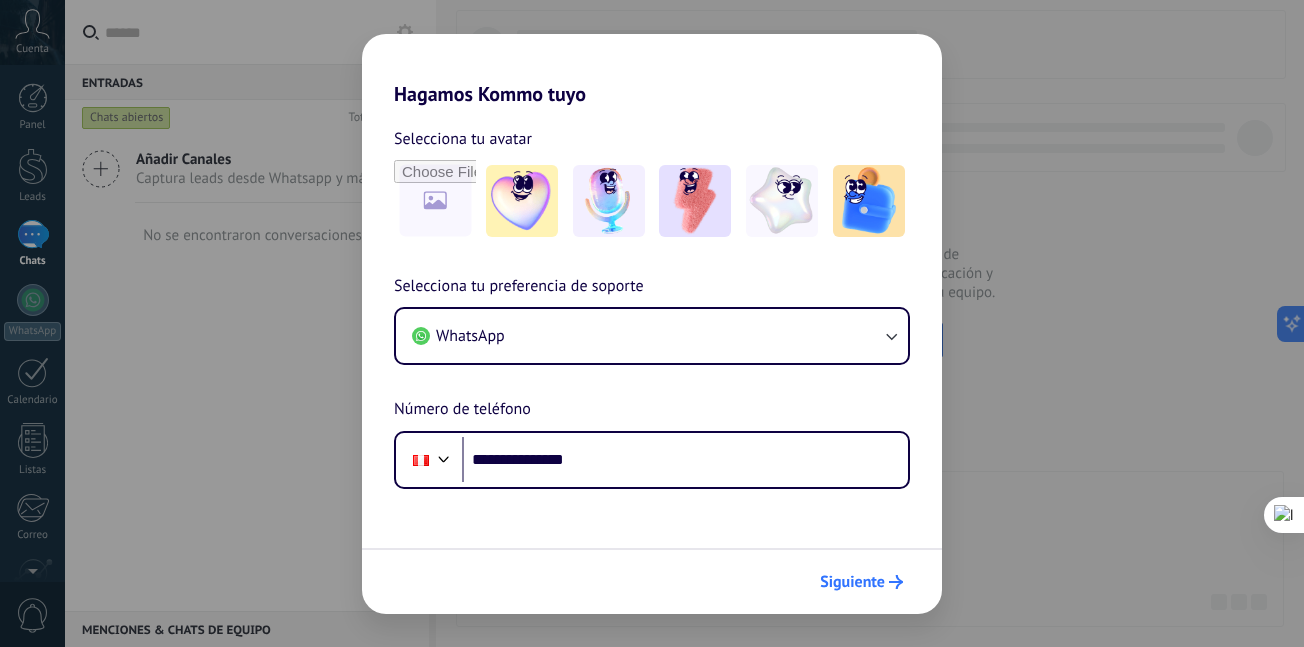 click on "Siguiente" at bounding box center [852, 582] 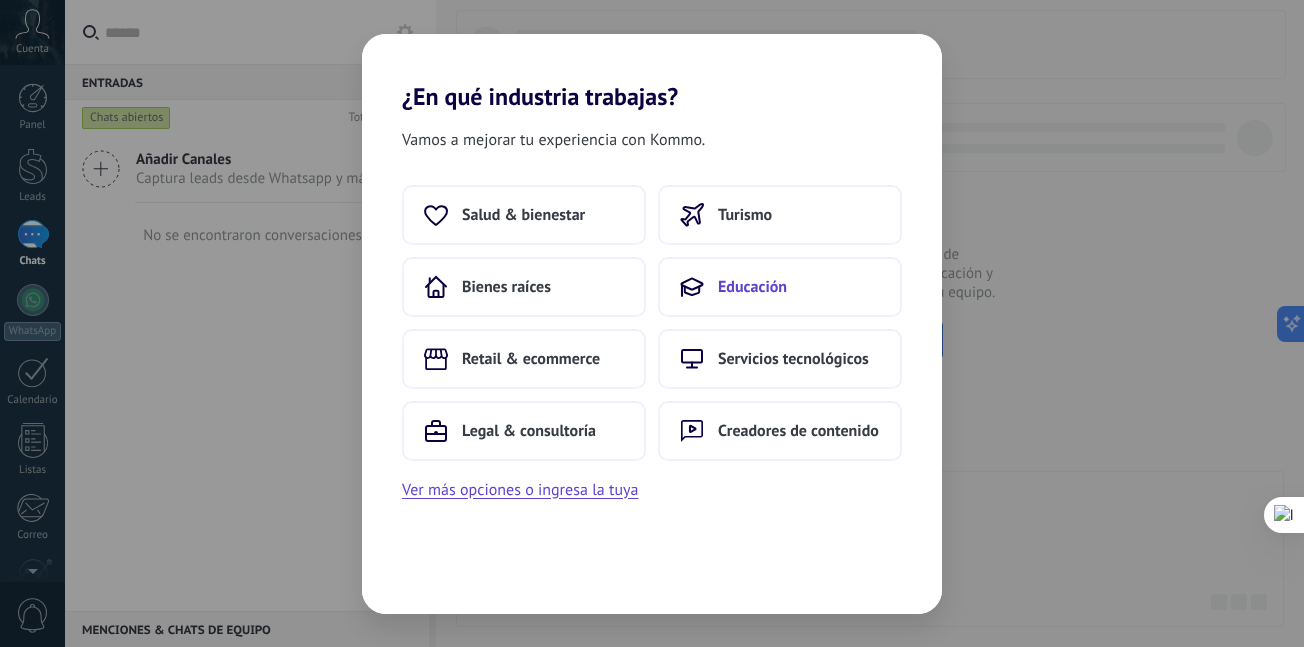 click on "Educación" at bounding box center (780, 287) 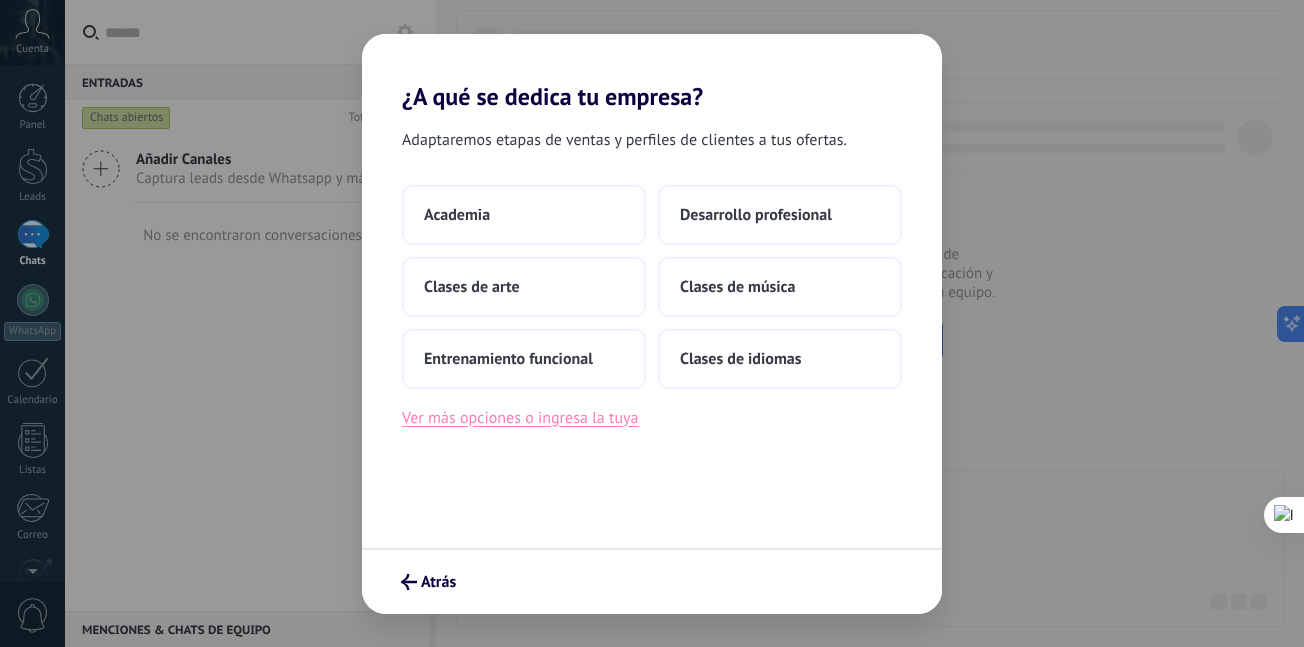 click on "Ver más opciones o ingresa la tuya" at bounding box center [520, 418] 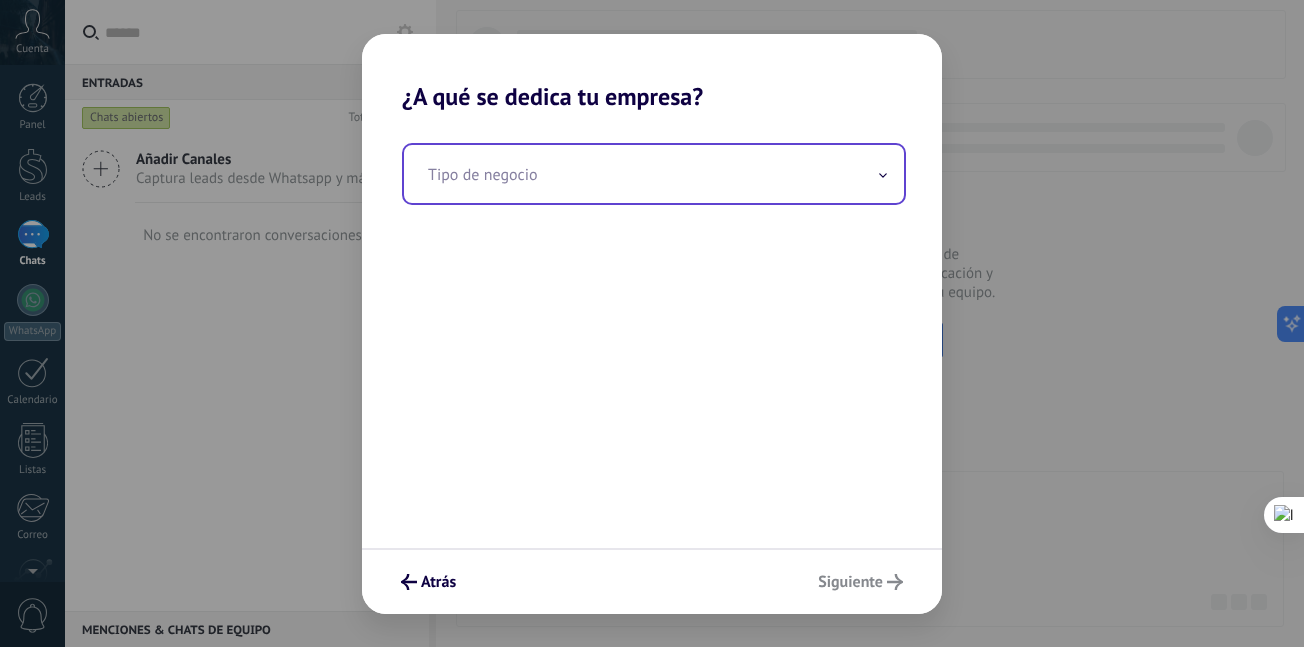 click at bounding box center (654, 174) 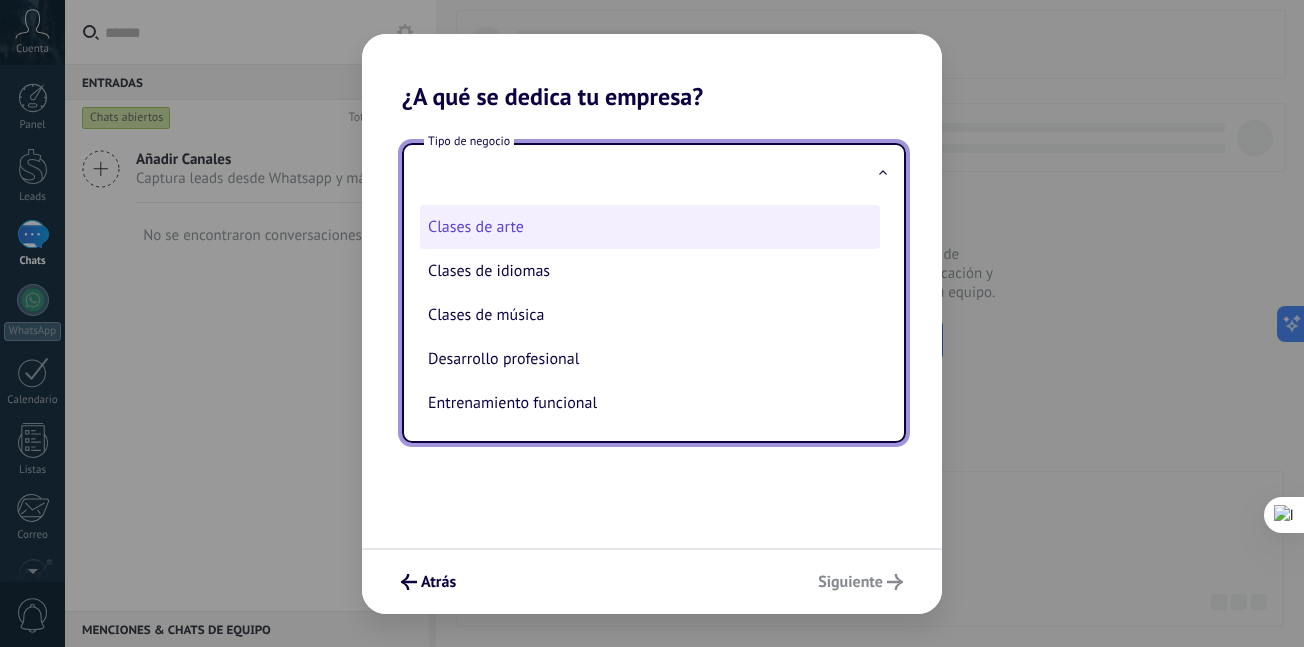 scroll, scrollTop: 0, scrollLeft: 0, axis: both 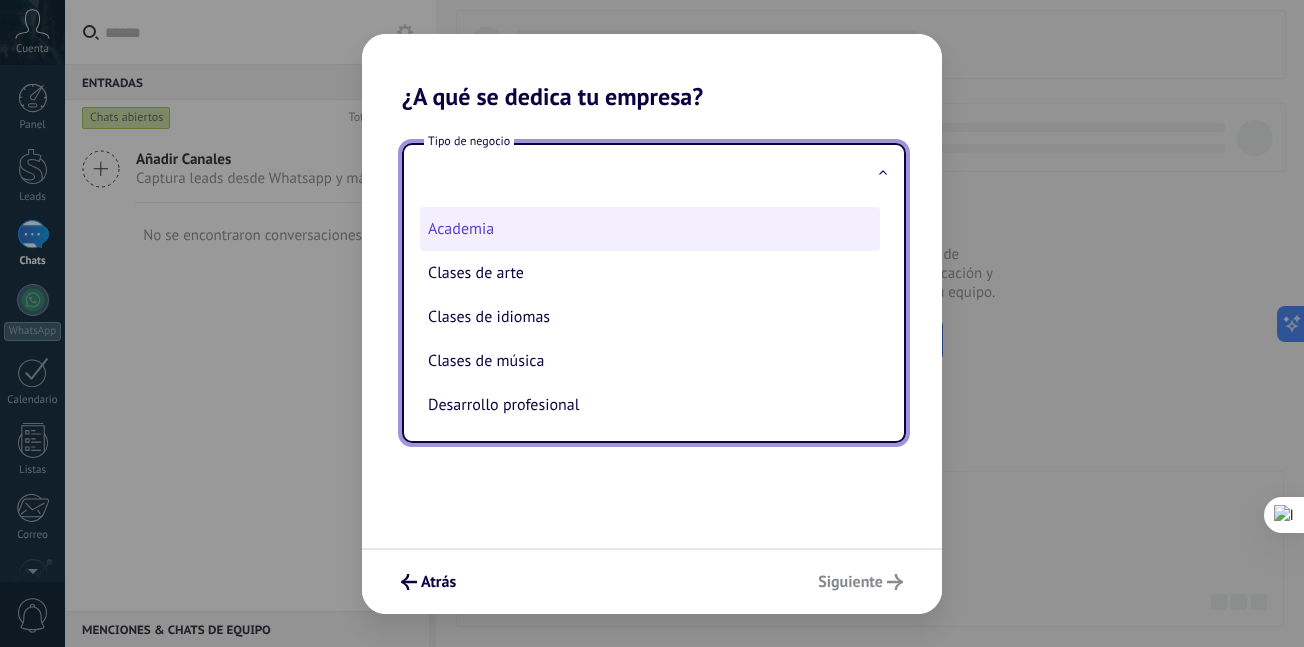 click on "Academia" at bounding box center [650, 229] 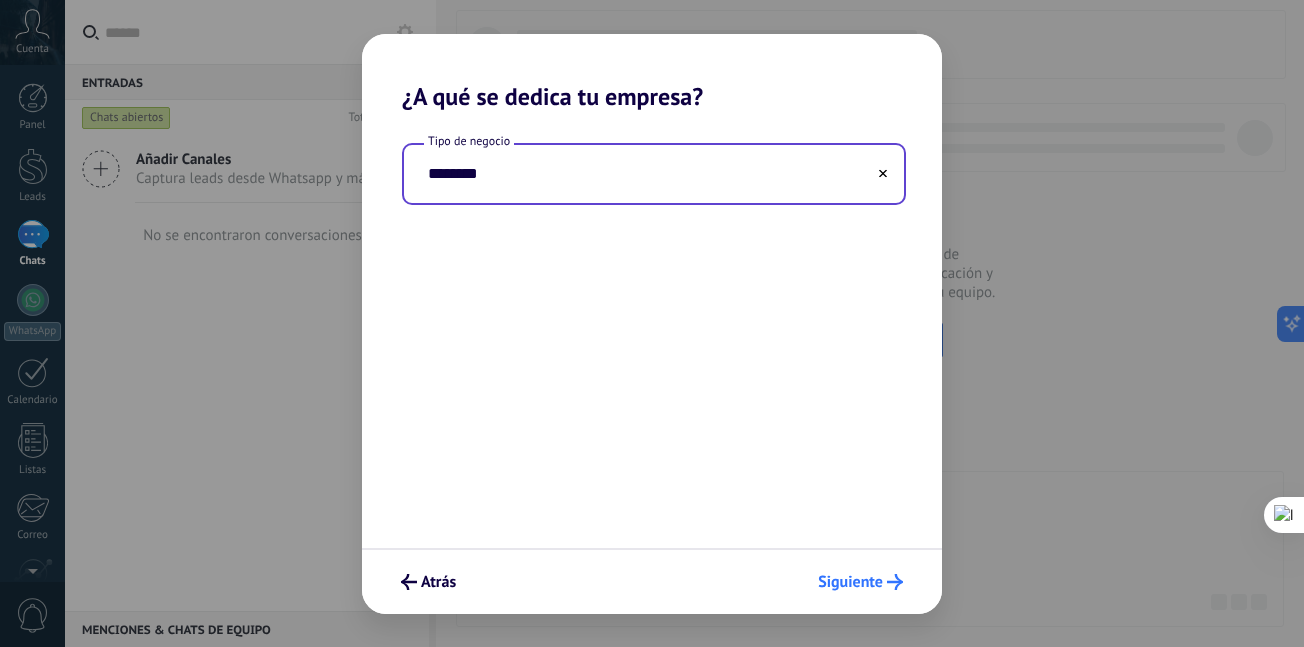 click on "Siguiente" at bounding box center [850, 582] 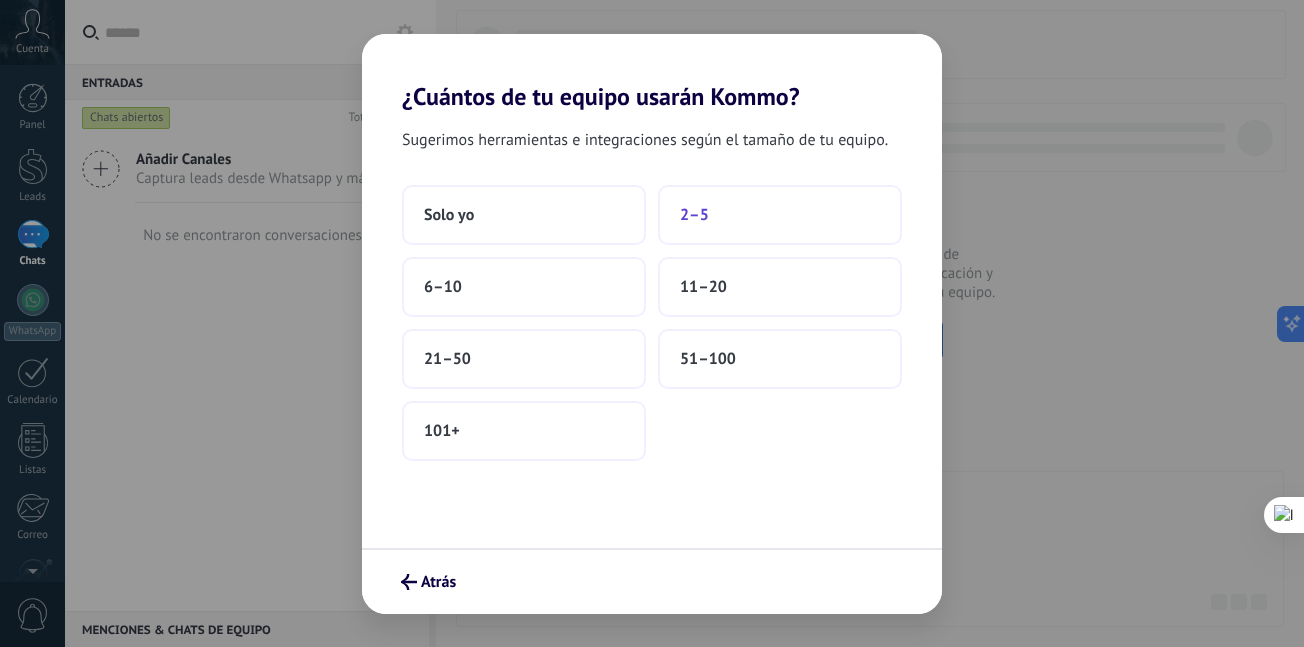 click on "2–5" at bounding box center (780, 215) 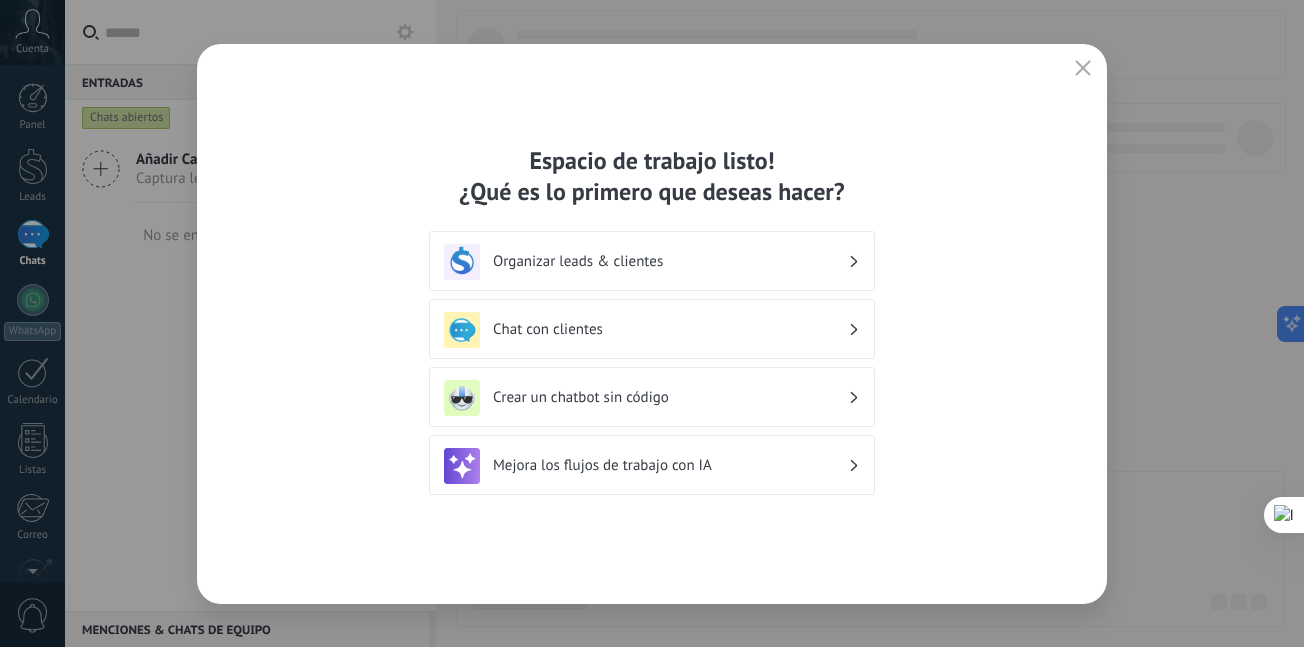 click on "Chat con clientes" at bounding box center (652, 330) 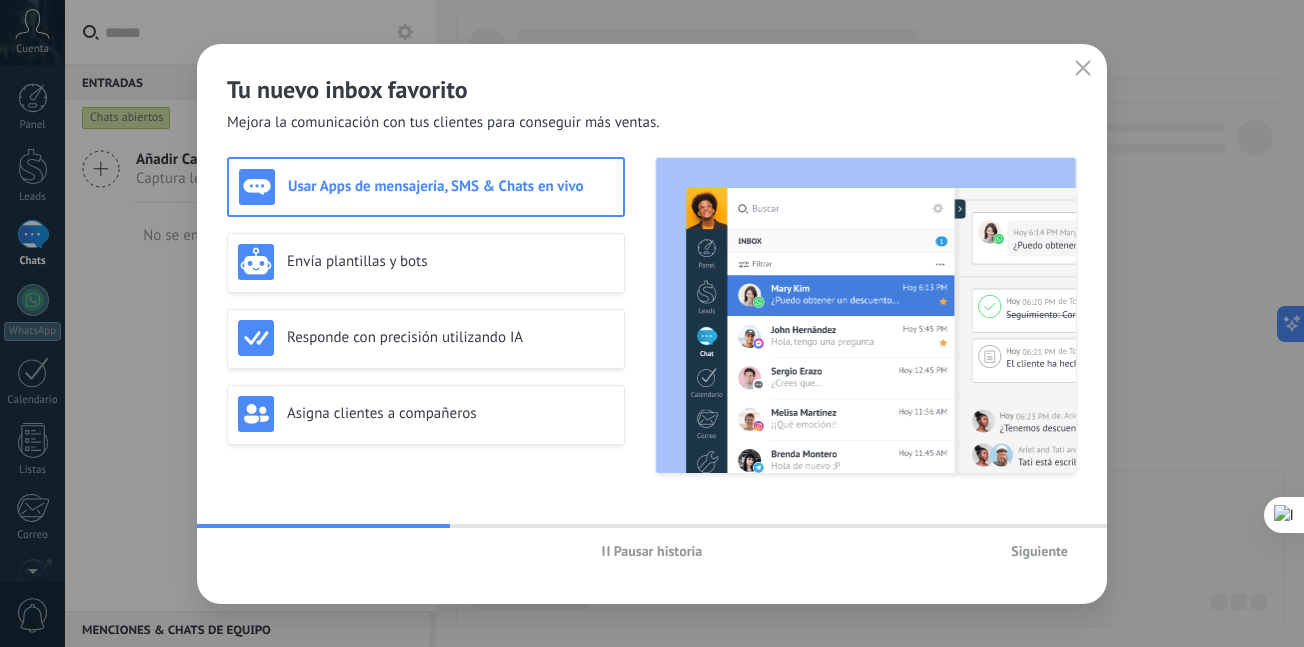 click on "Siguiente" at bounding box center (1039, 551) 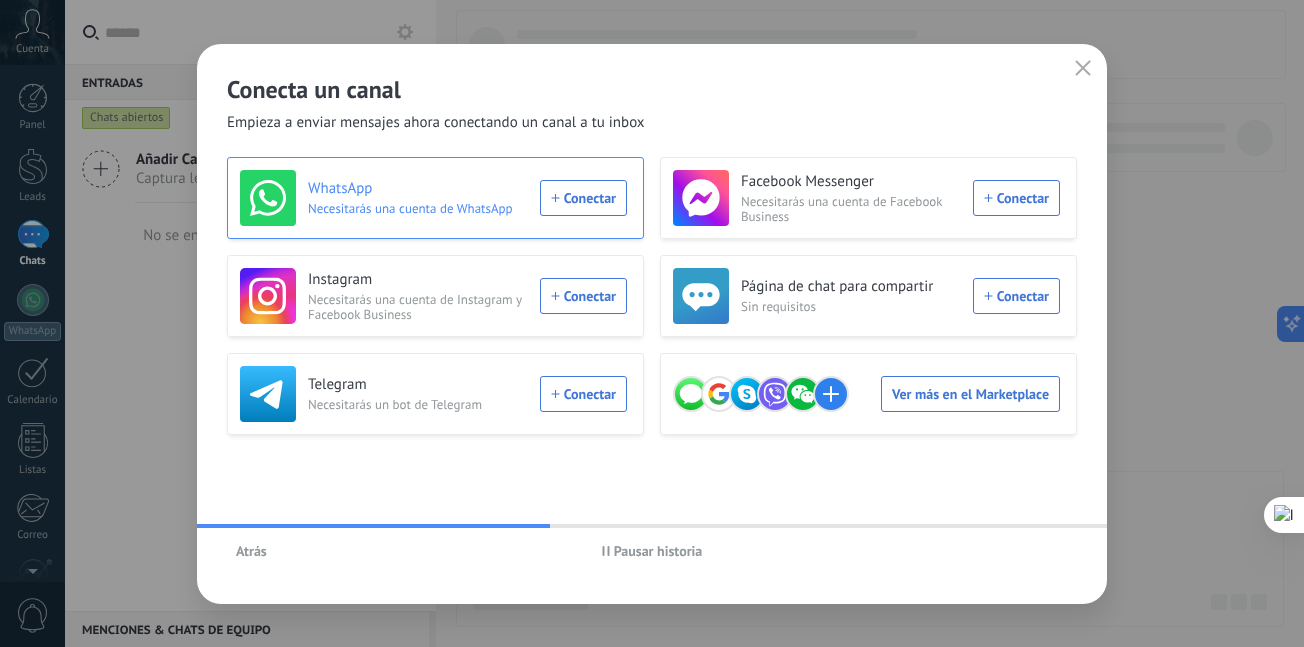 click on "WhatsApp Necesitarás una cuenta de WhatsApp Conectar" at bounding box center (433, 198) 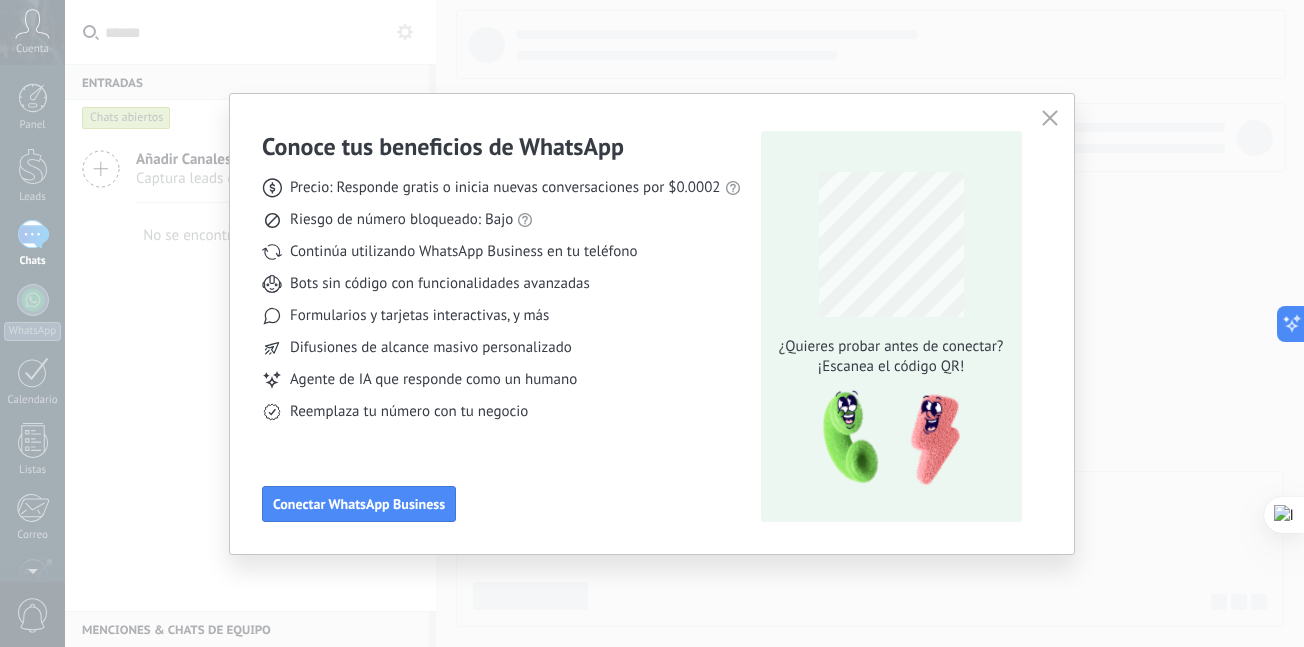click 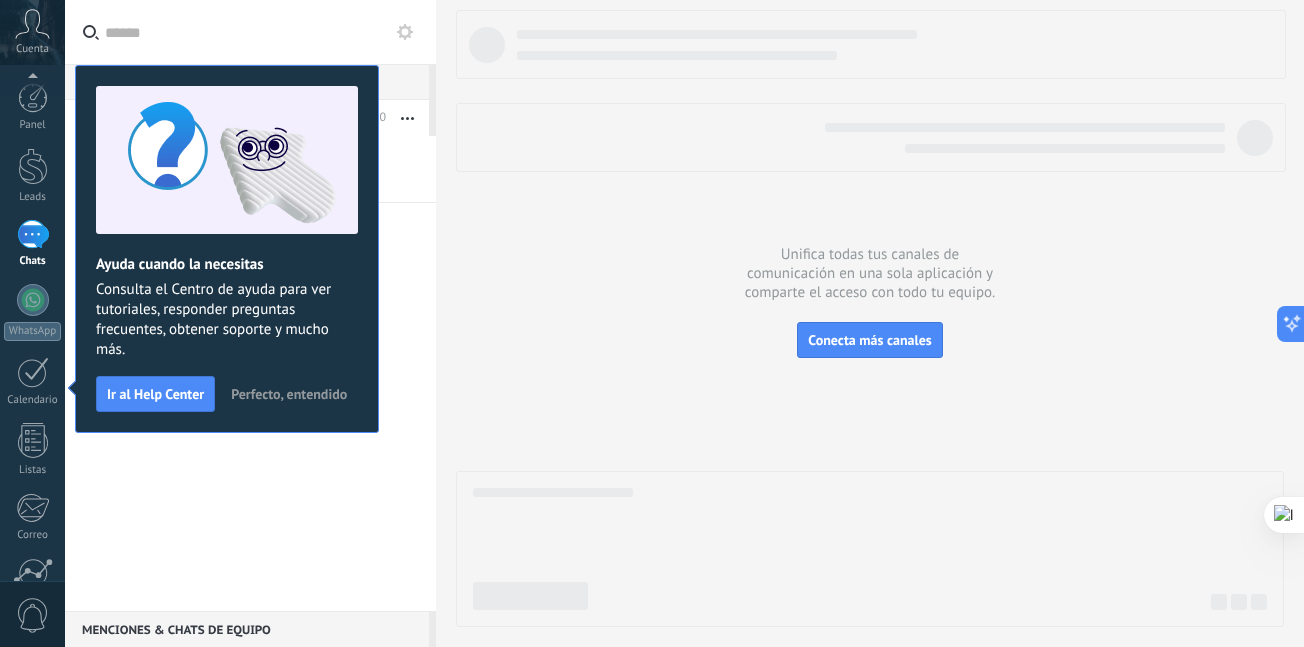 scroll, scrollTop: 185, scrollLeft: 0, axis: vertical 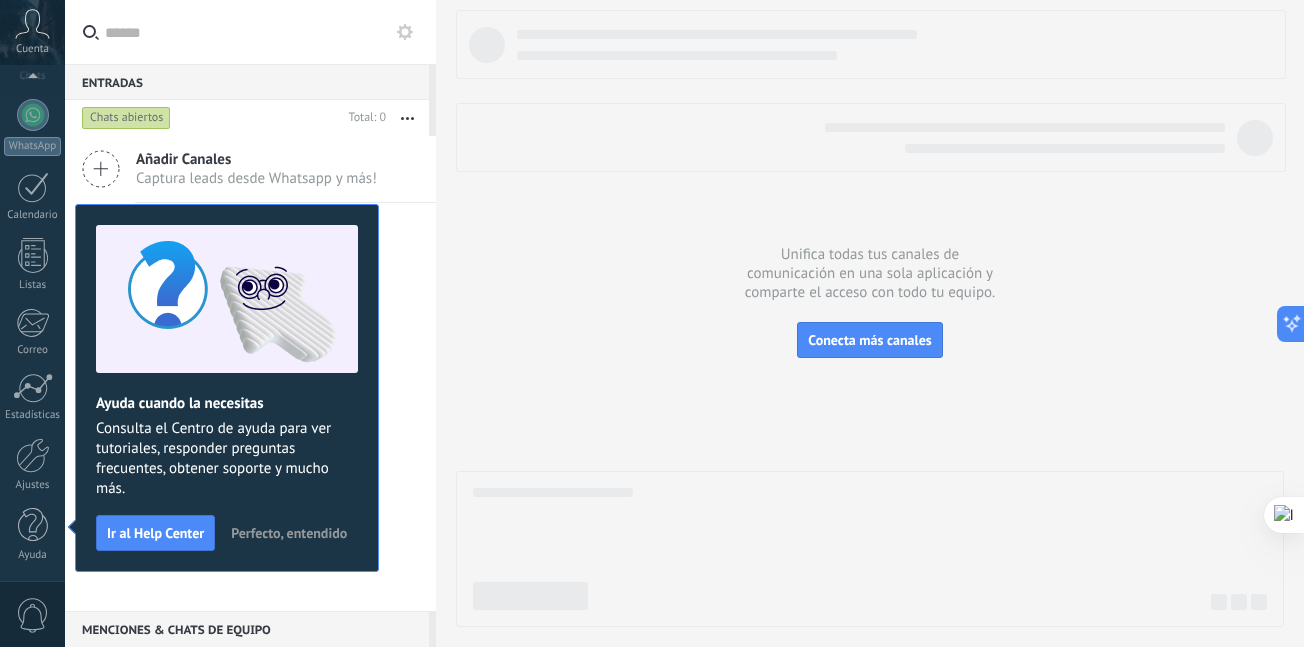 click on "Chats abiertos" at bounding box center (126, 118) 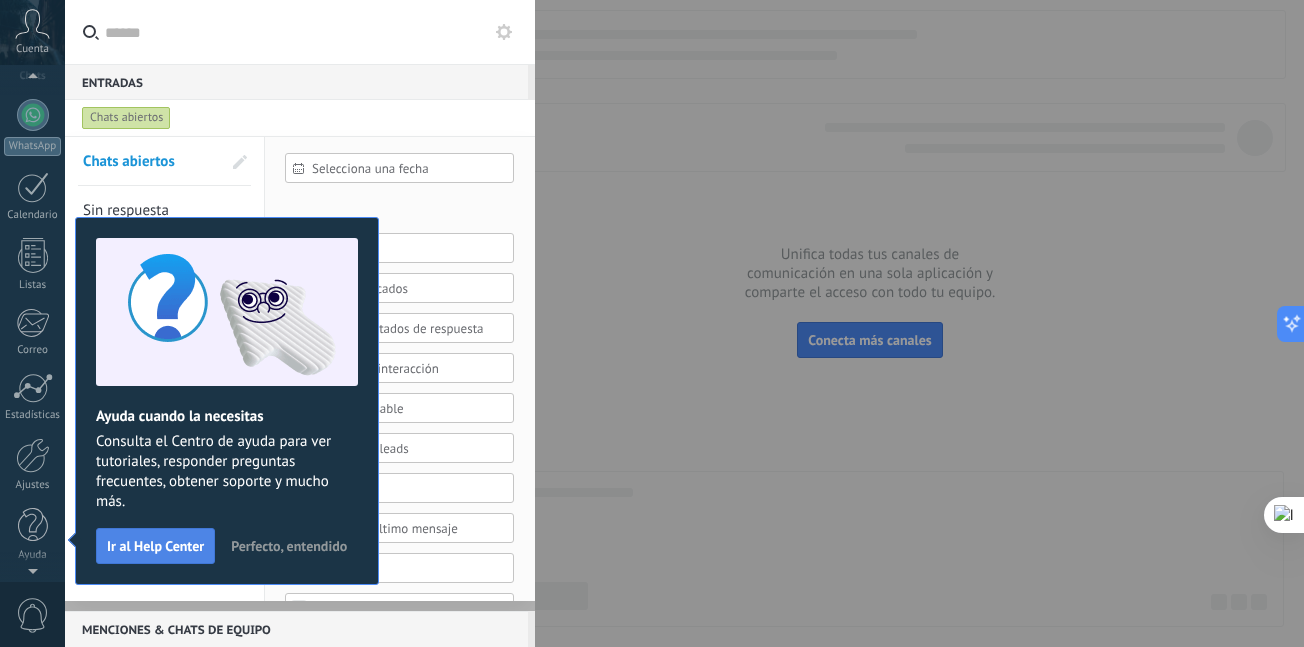 scroll, scrollTop: 0, scrollLeft: 0, axis: both 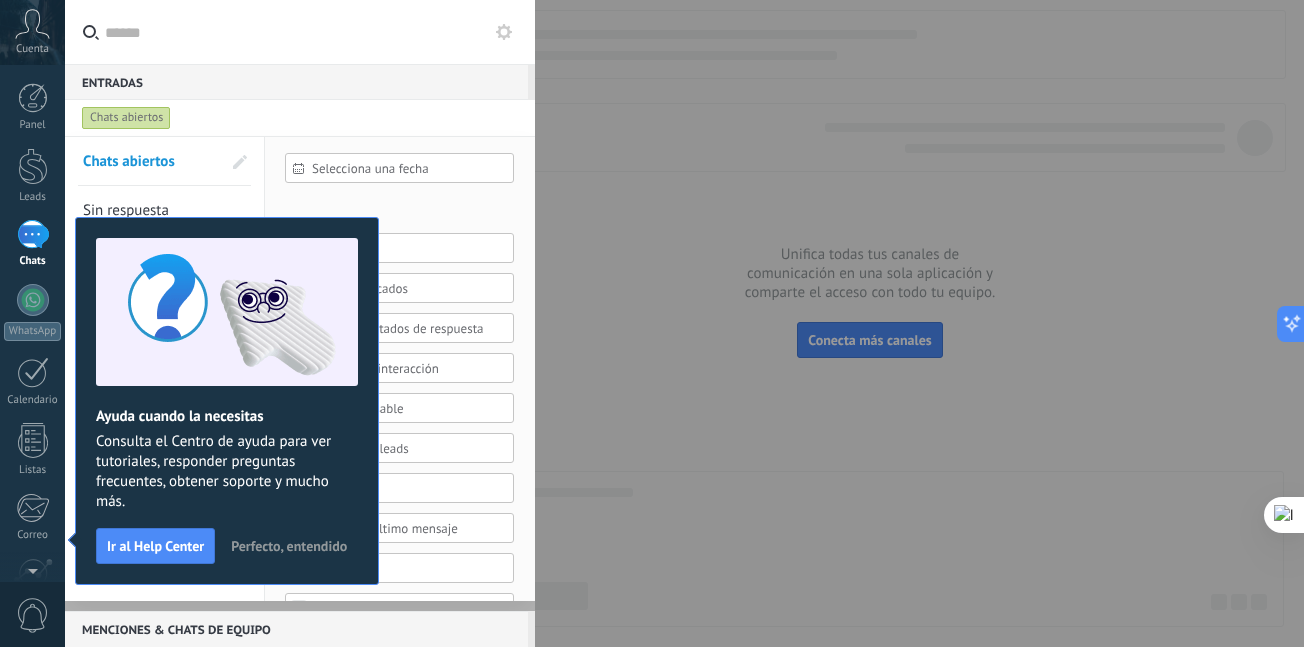 click on "Perfecto, entendido" at bounding box center [289, 546] 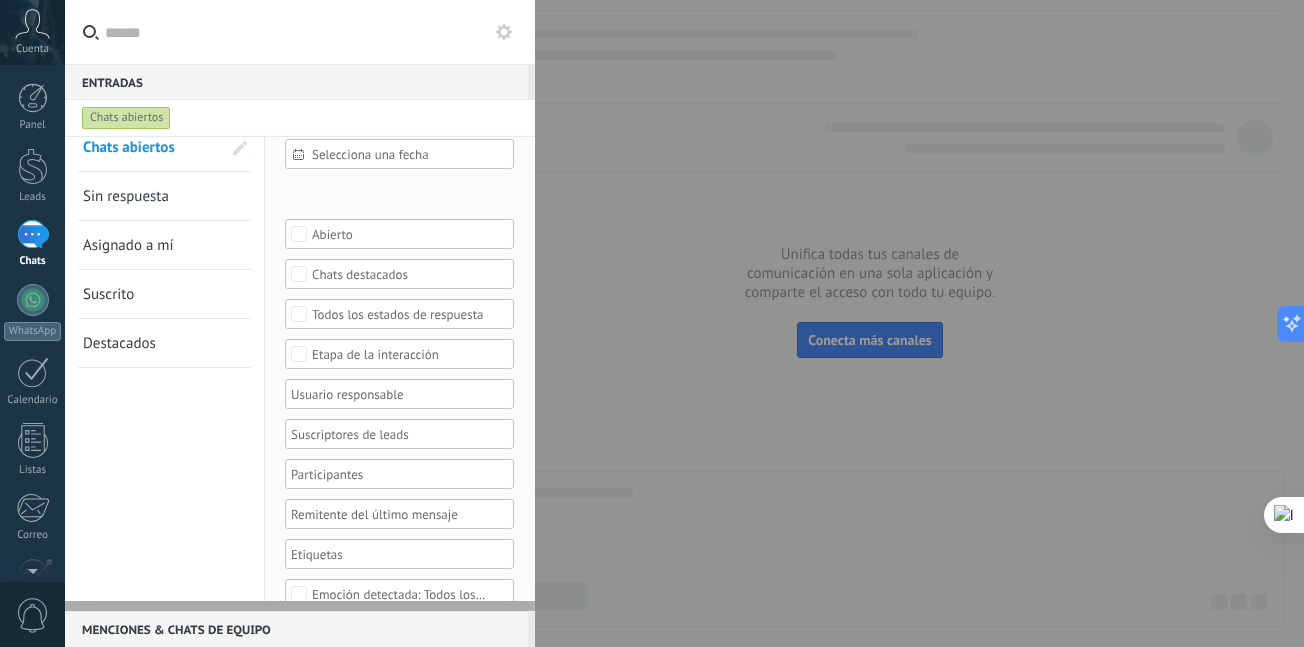 scroll, scrollTop: 0, scrollLeft: 0, axis: both 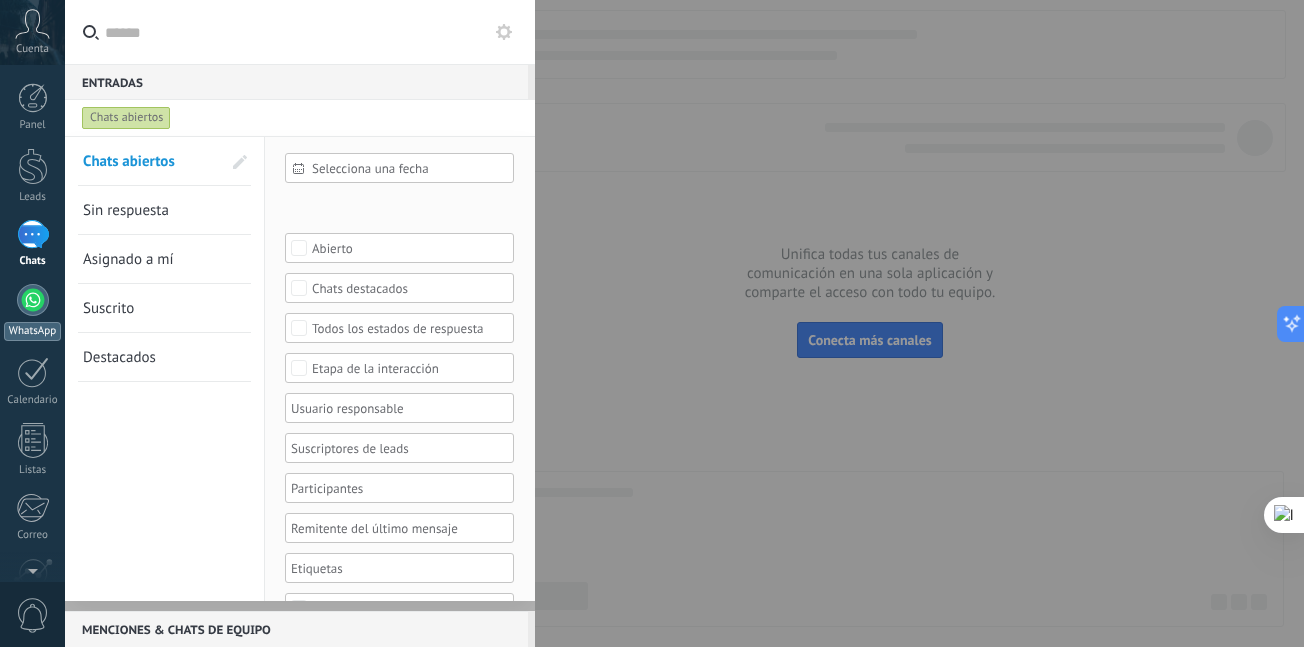 click on "WhatsApp" at bounding box center [32, 312] 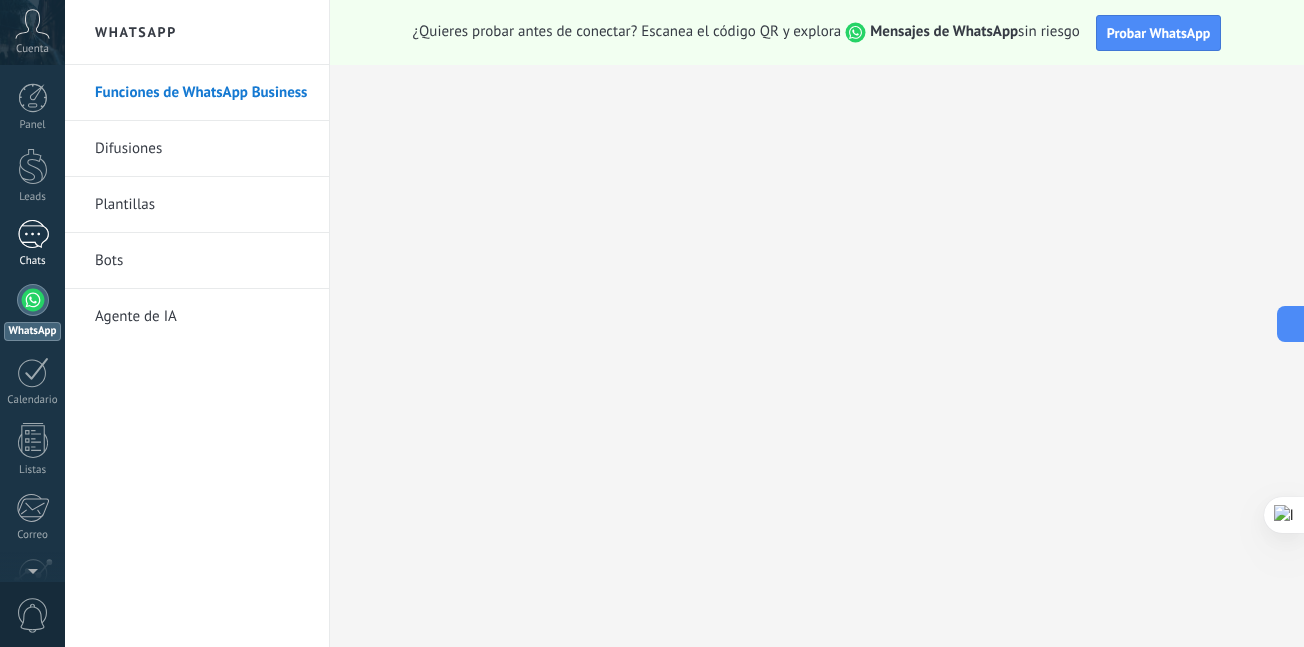 click on "Chats" at bounding box center [32, 244] 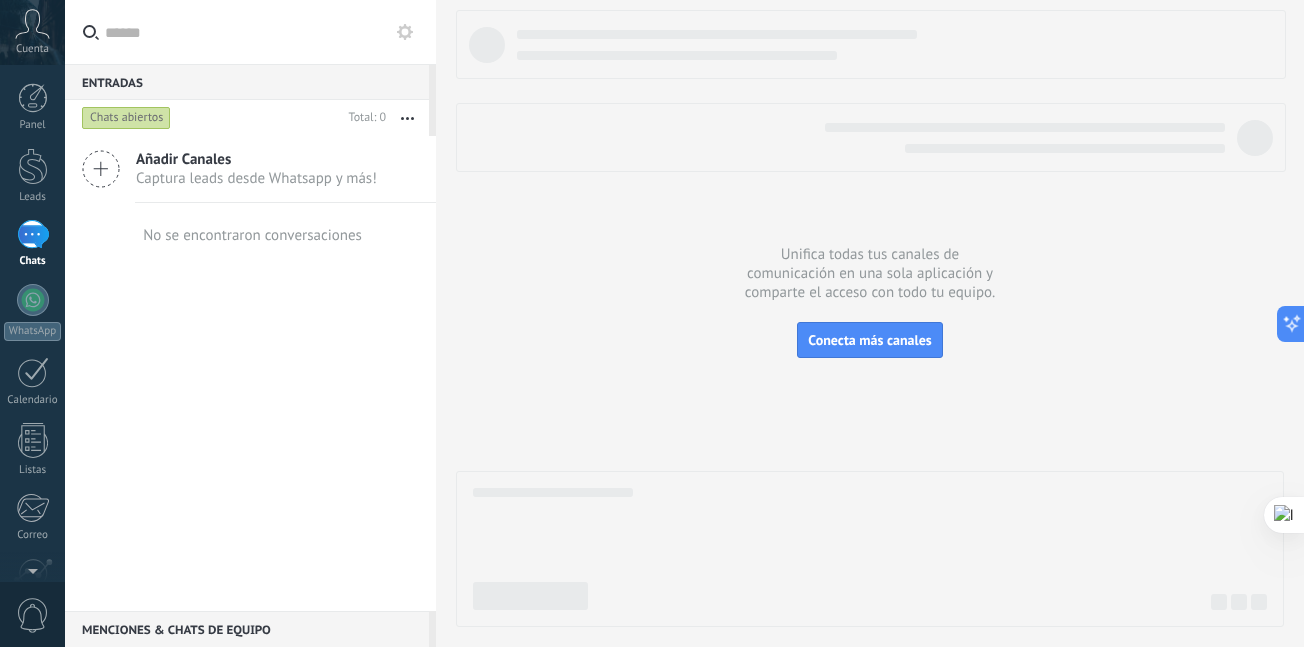 click at bounding box center (262, 32) 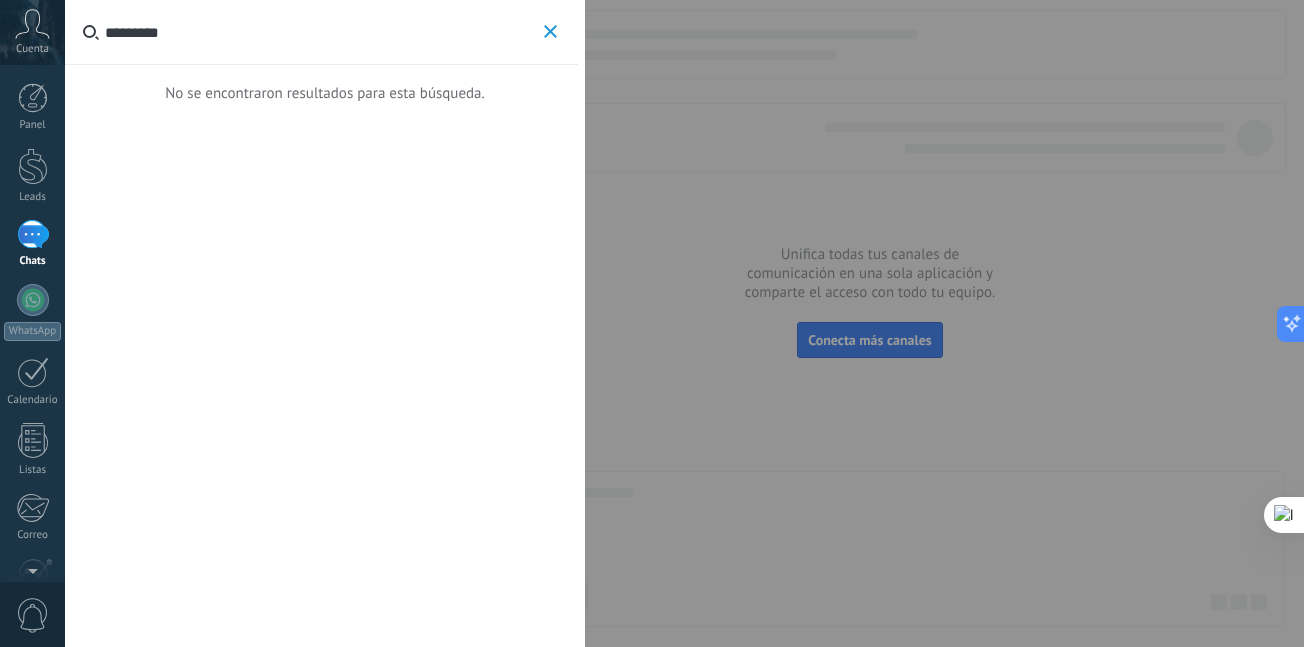 click on "*********" at bounding box center (322, 32) 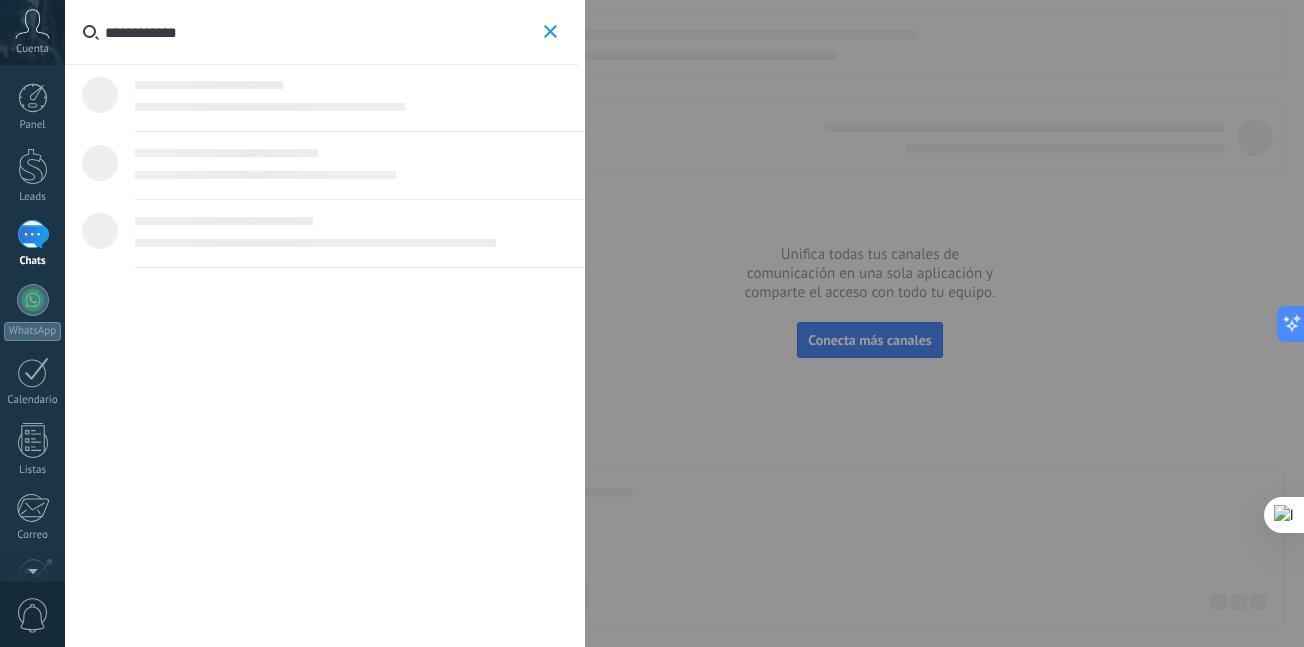 type on "**********" 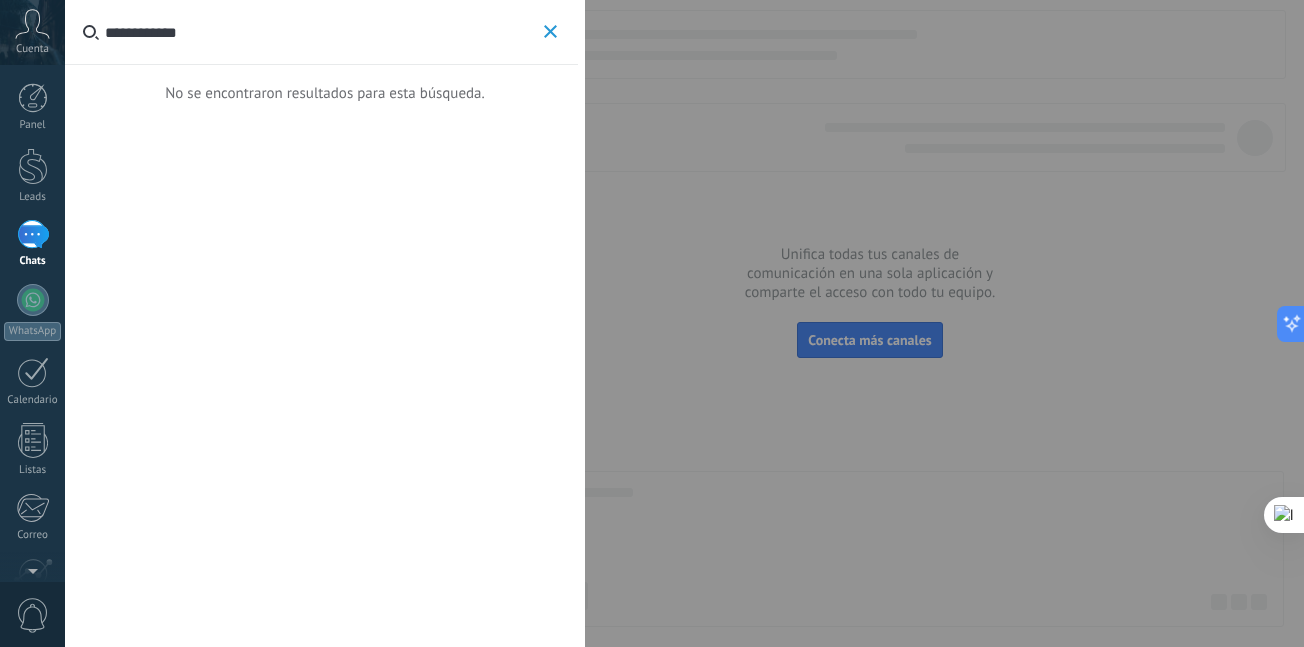 click 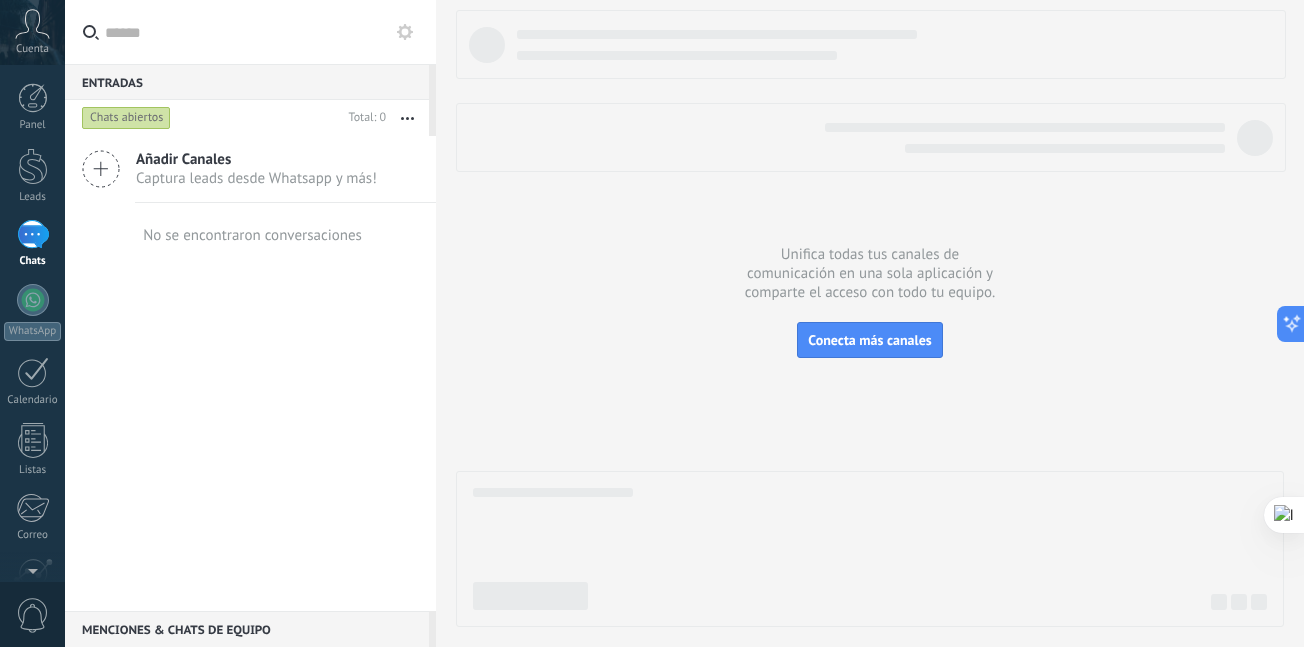 click at bounding box center [407, 118] 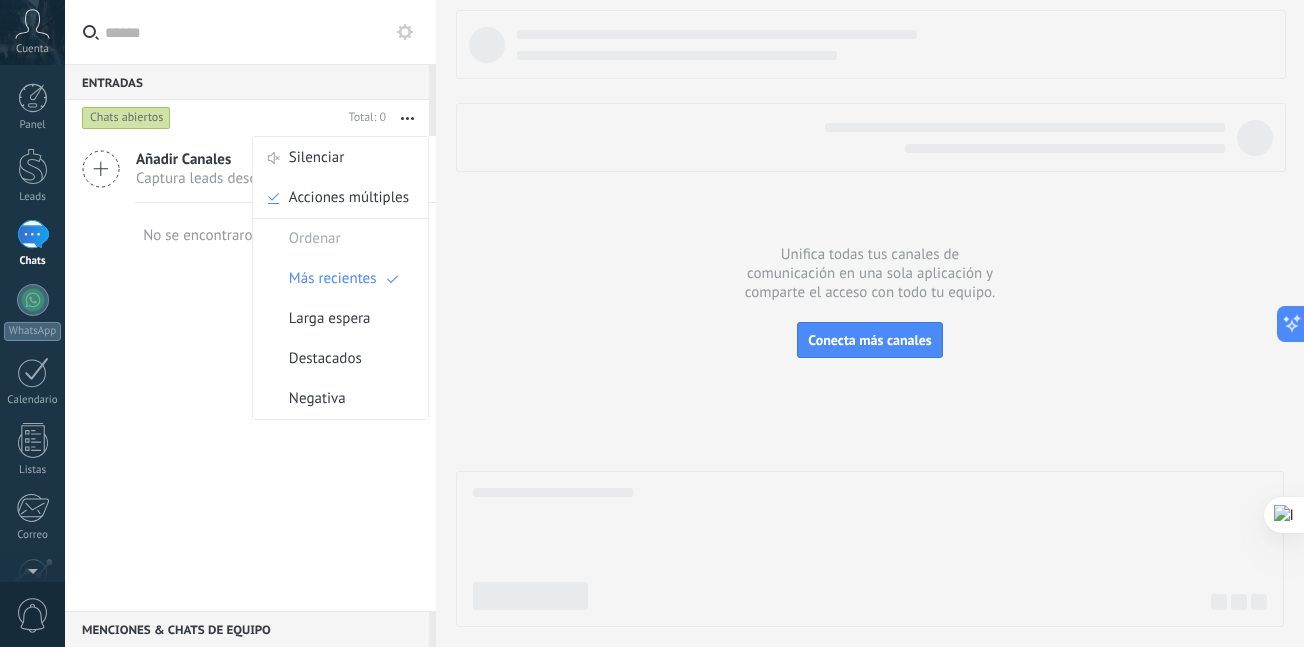 click 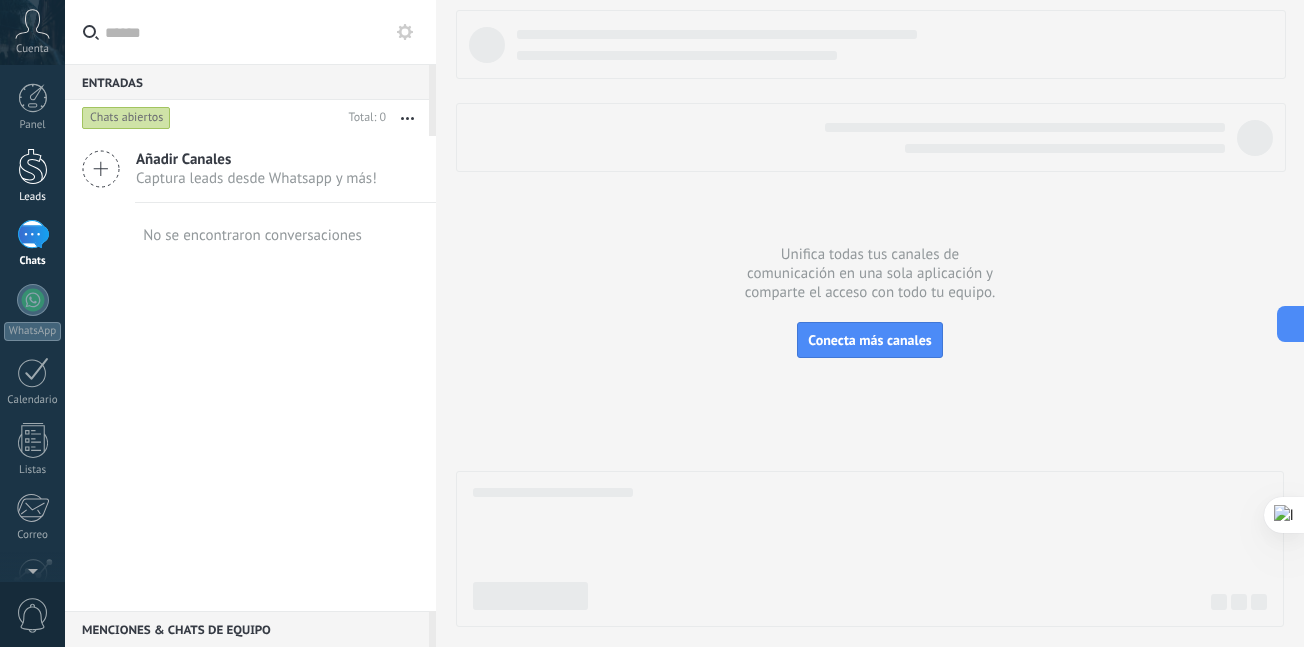 click at bounding box center (33, 166) 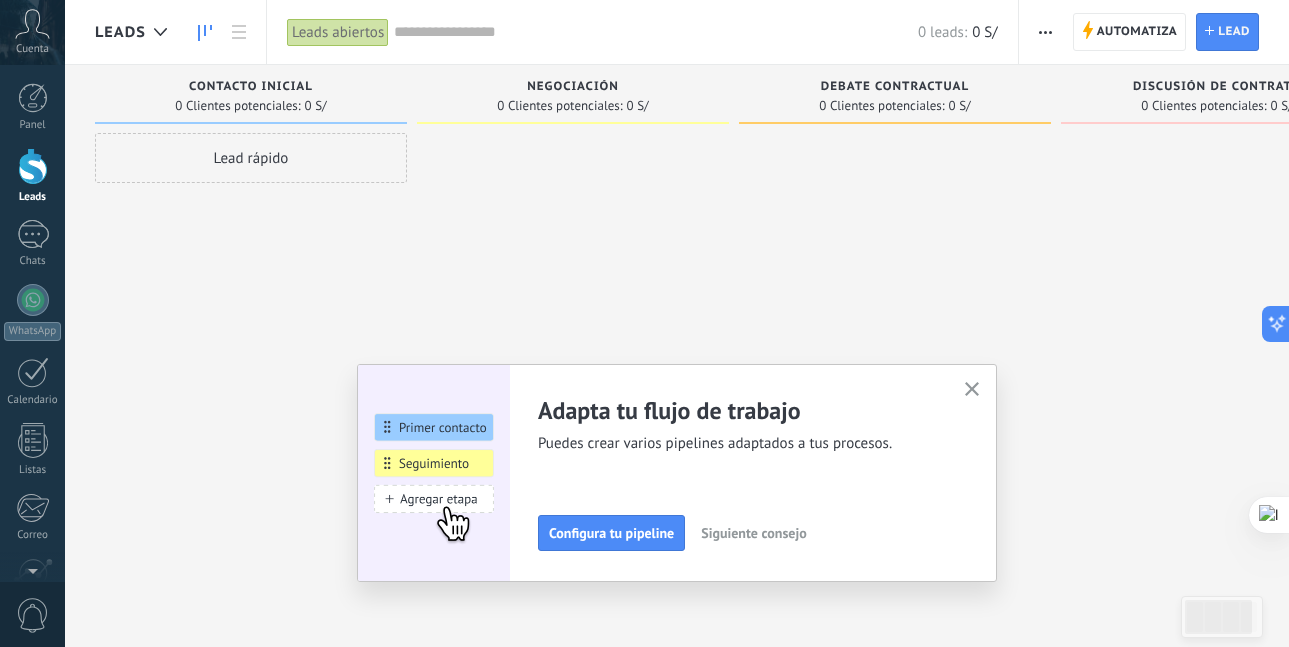 click 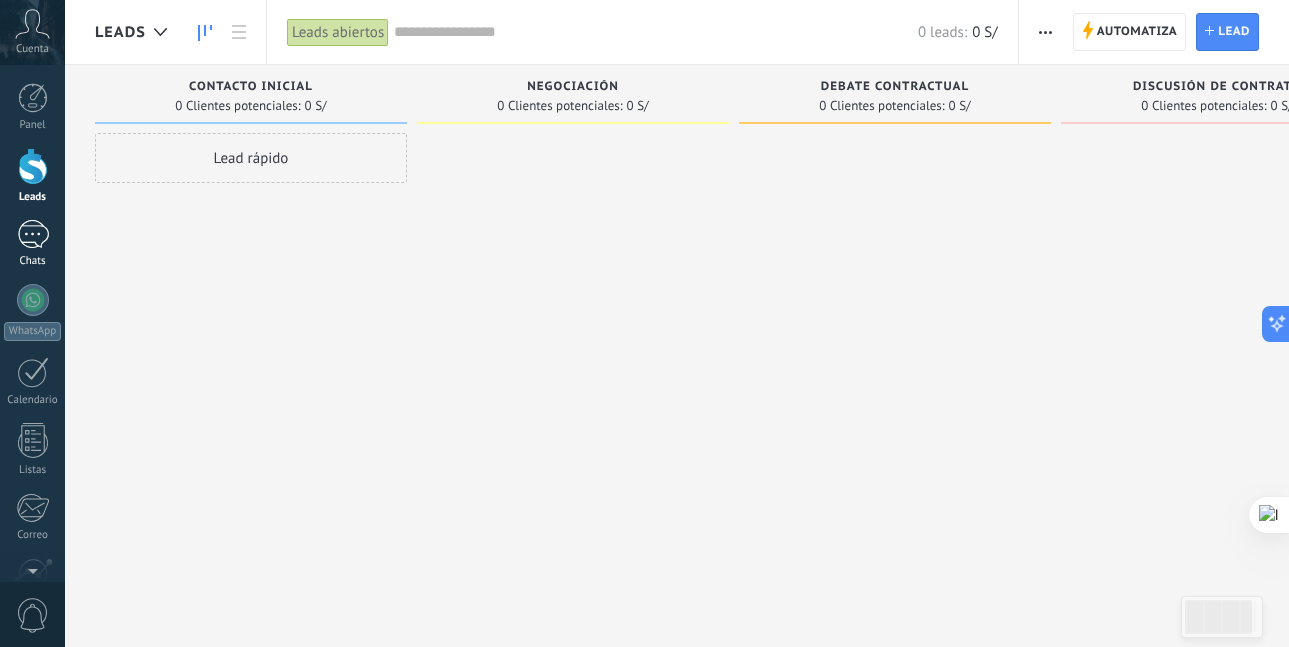 click at bounding box center (33, 234) 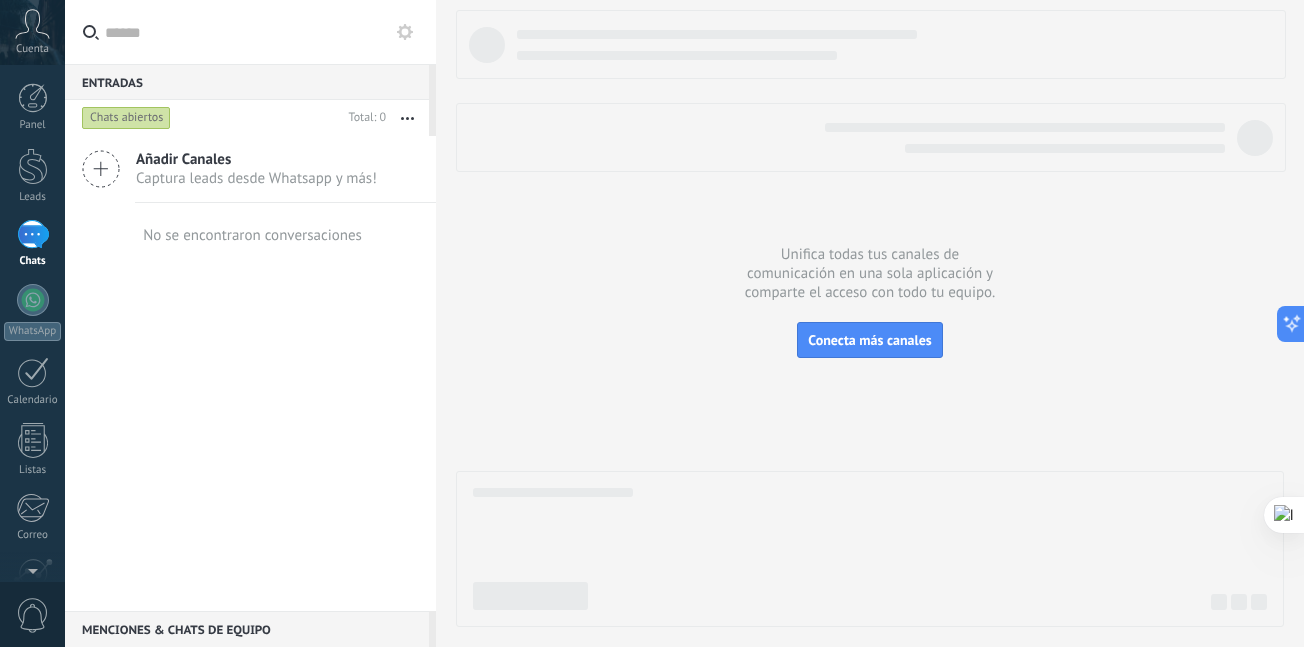 click on "Chats abiertos" at bounding box center [126, 118] 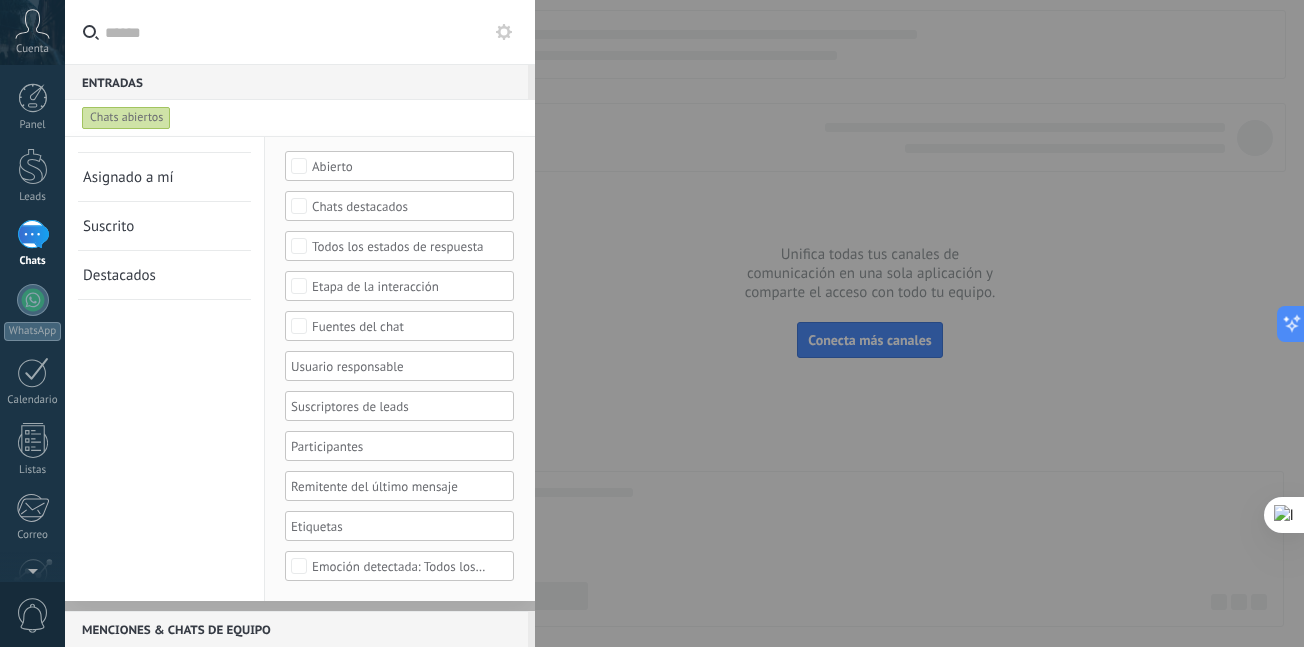 scroll, scrollTop: 0, scrollLeft: 0, axis: both 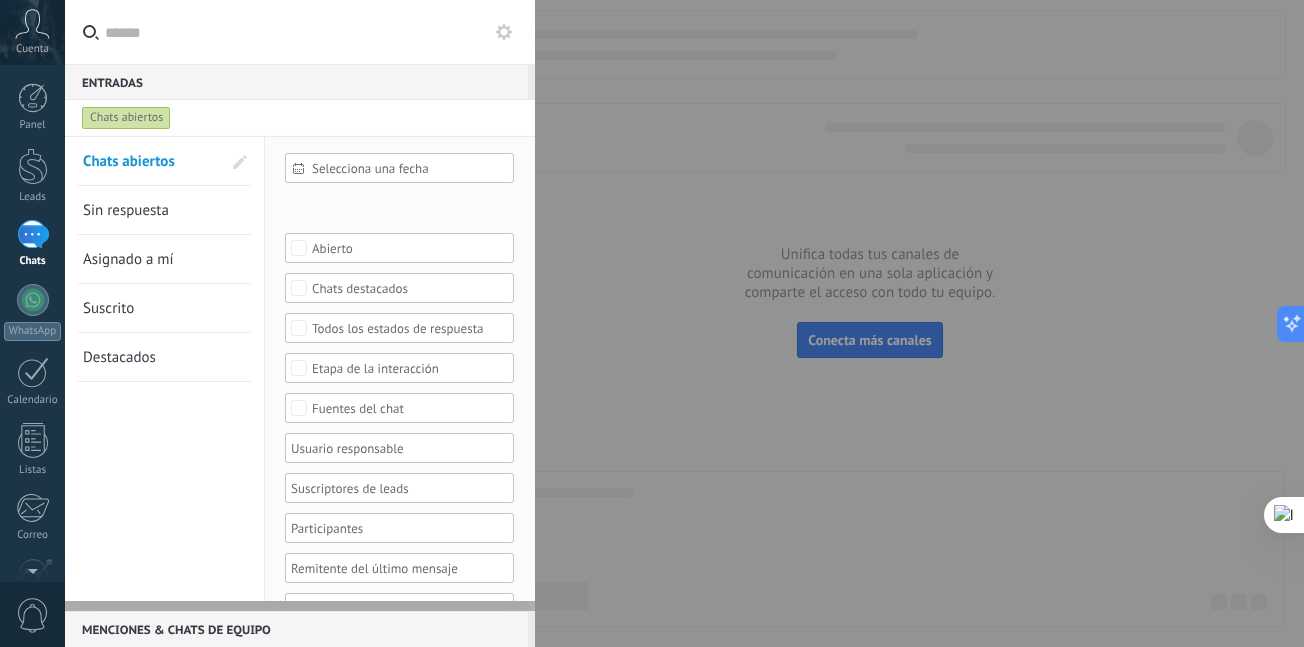 click on "Entradas 0" at bounding box center (296, 82) 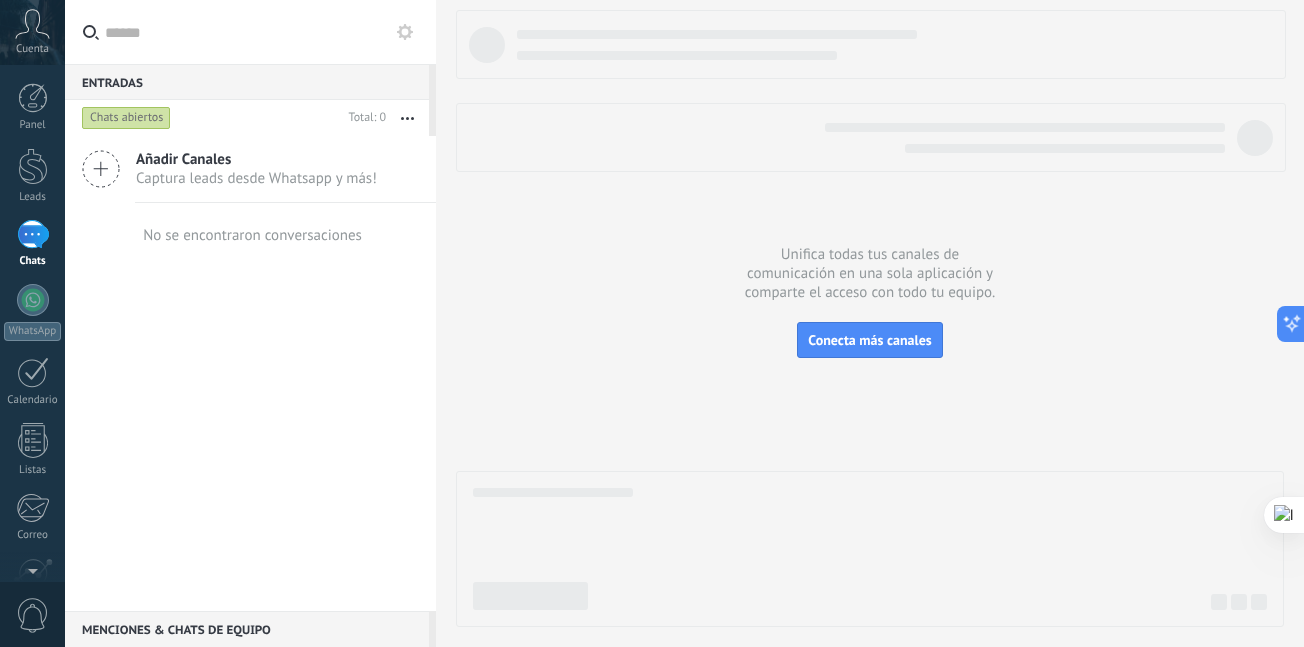 click at bounding box center [870, 318] 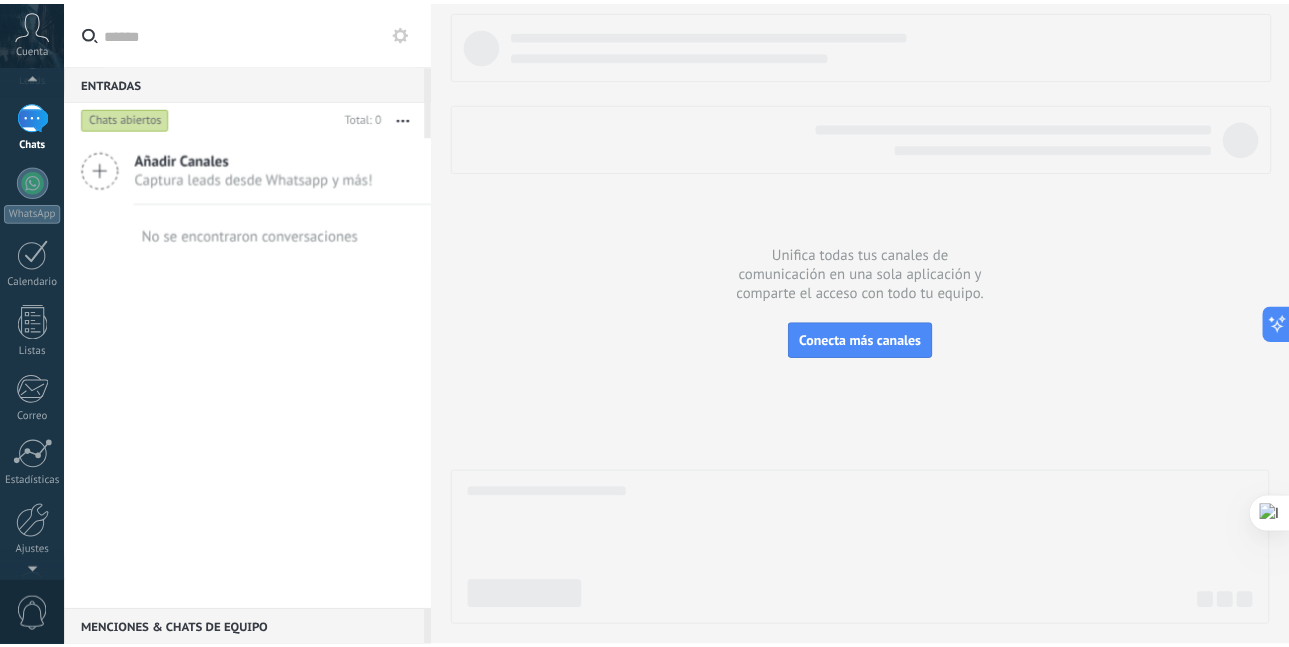 scroll, scrollTop: 185, scrollLeft: 0, axis: vertical 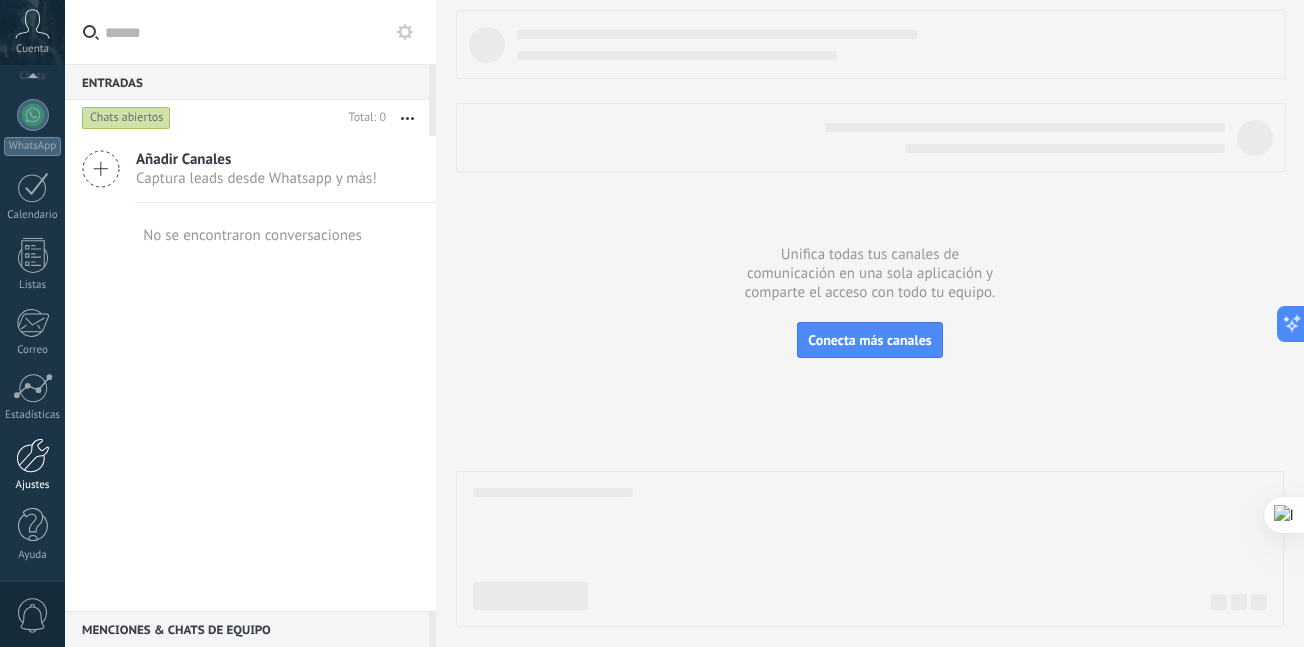 click at bounding box center [33, 455] 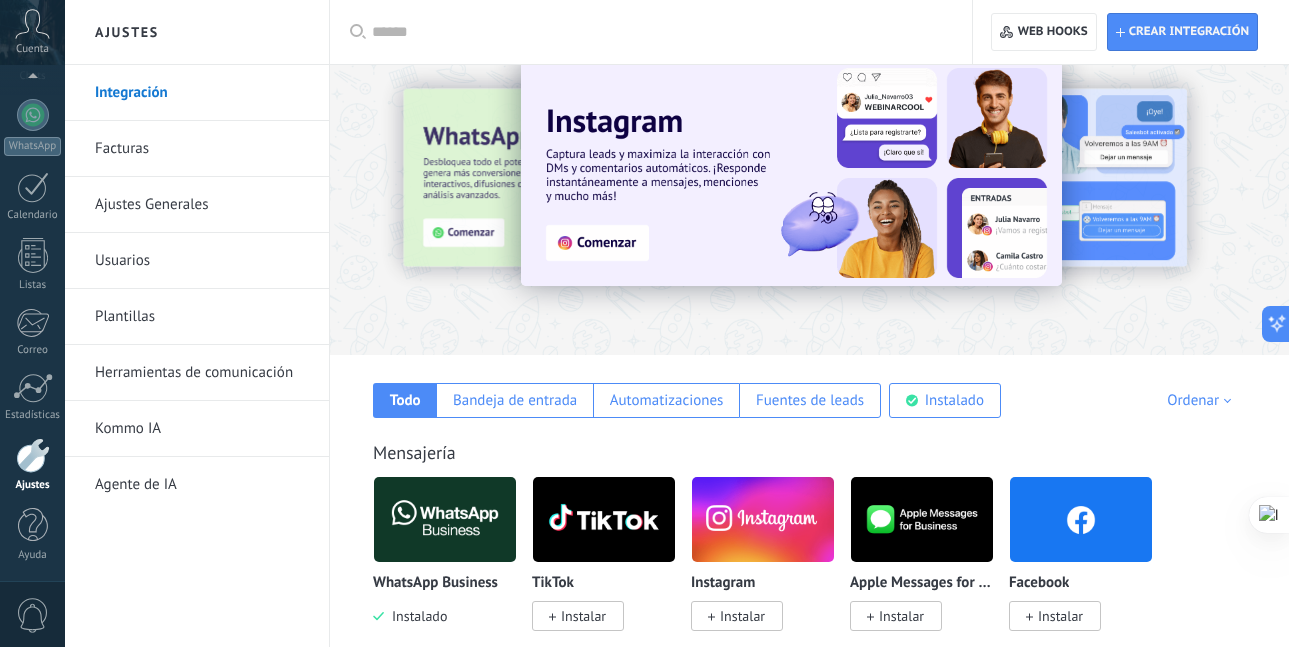 scroll, scrollTop: 0, scrollLeft: 0, axis: both 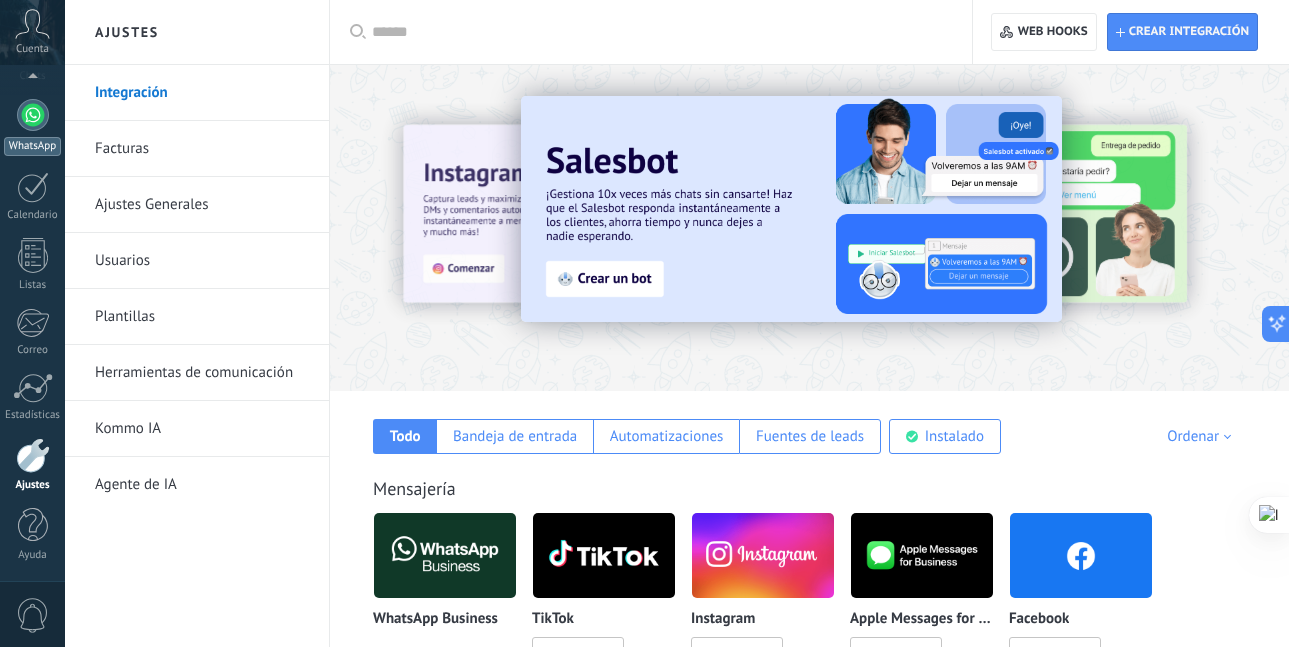 click at bounding box center [33, 115] 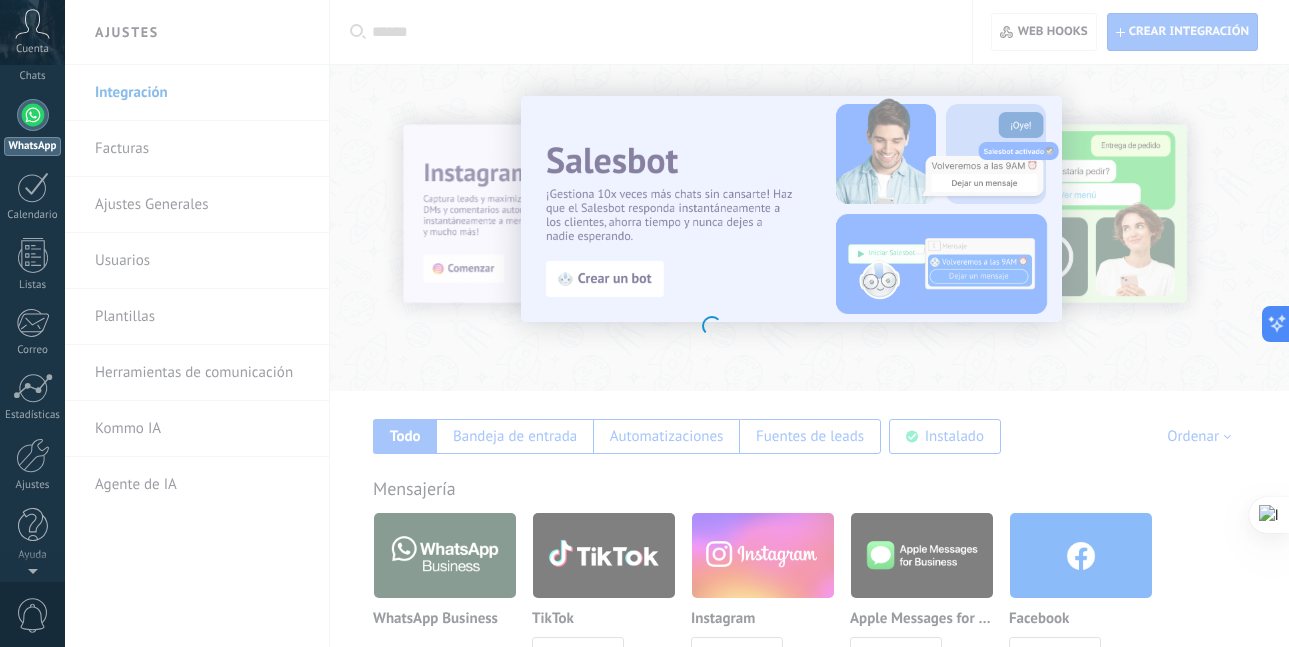 scroll, scrollTop: 0, scrollLeft: 0, axis: both 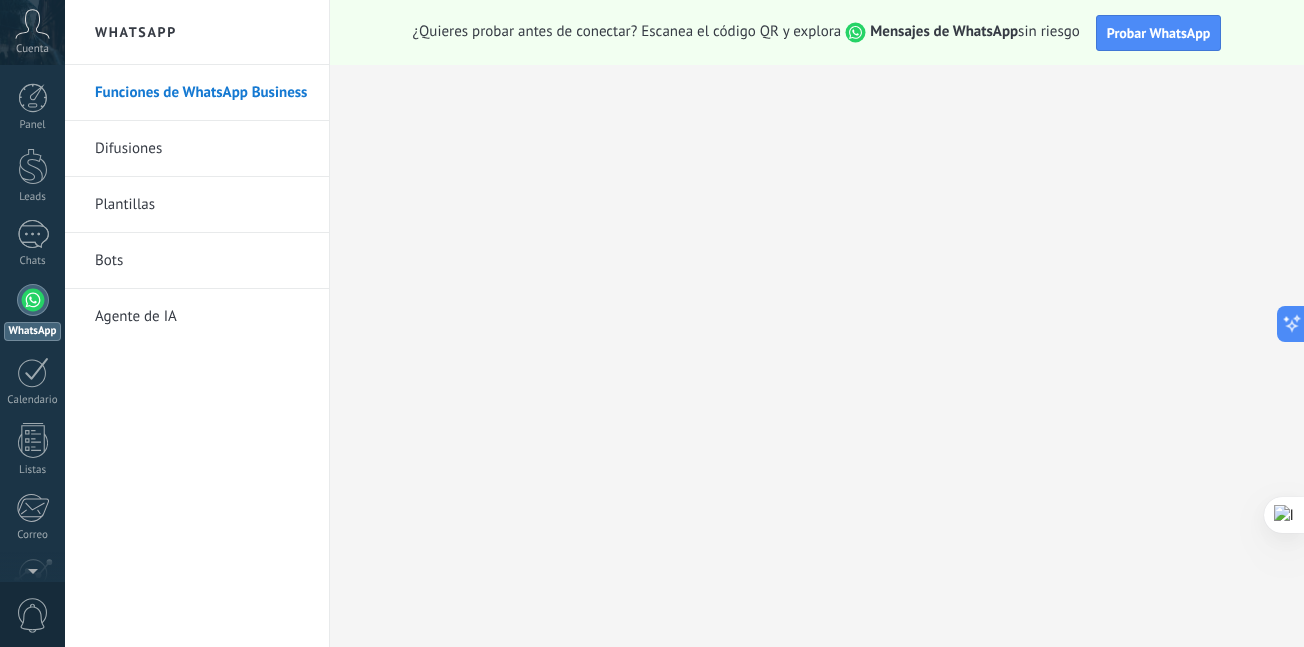 click on "Difusiones" at bounding box center [202, 149] 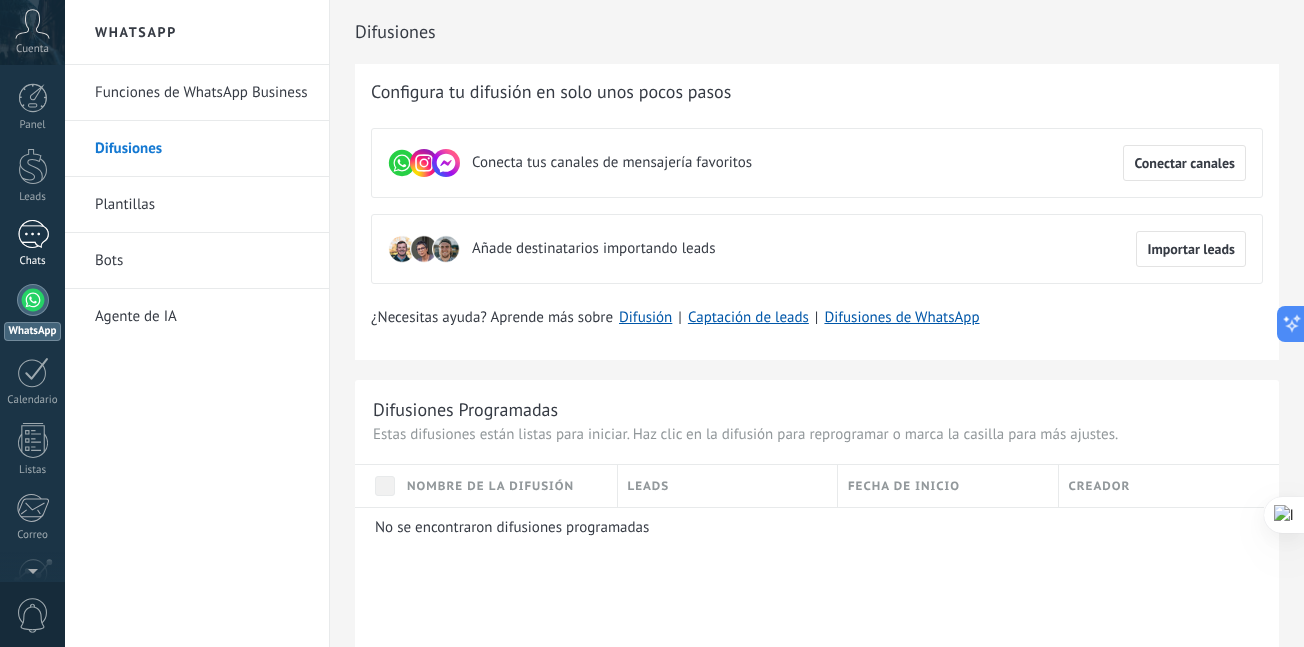 click at bounding box center [33, 234] 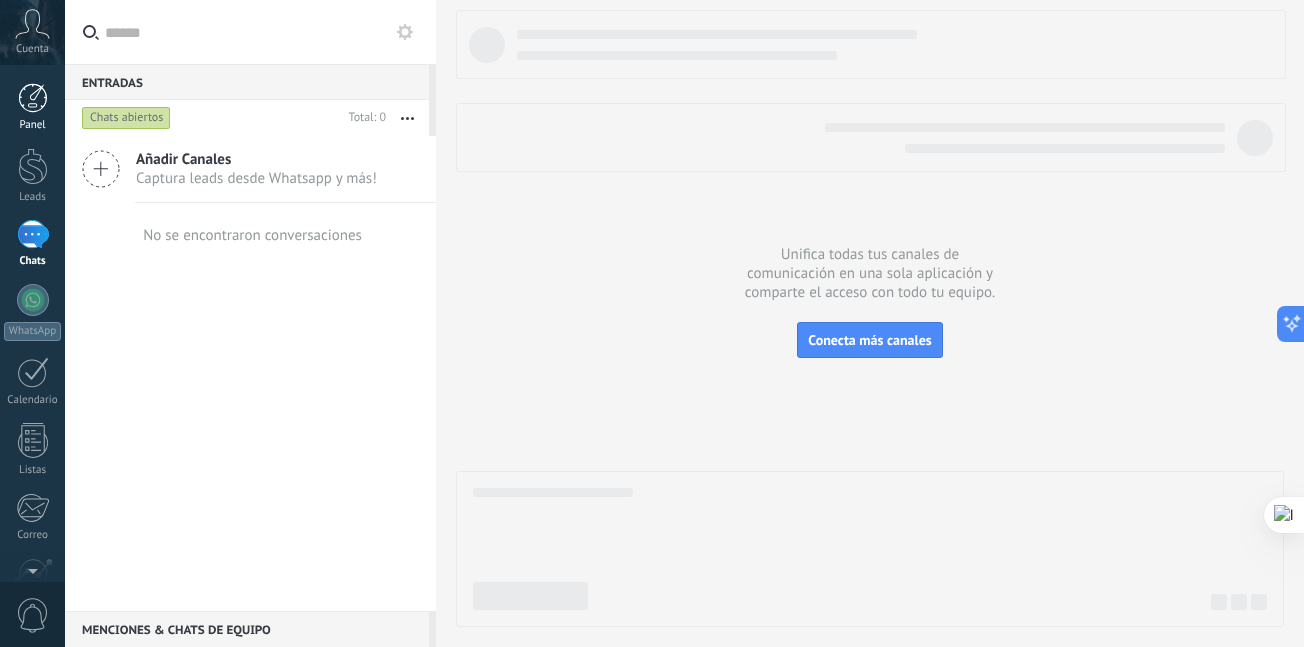 click at bounding box center [33, 98] 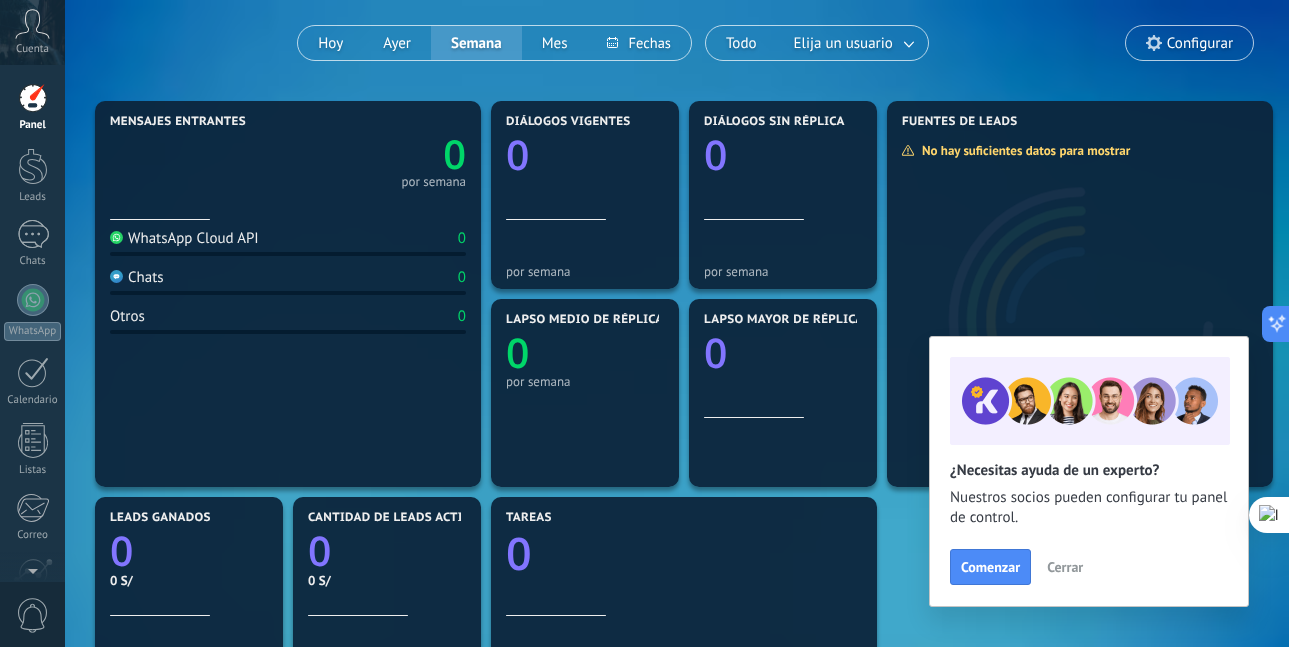 scroll, scrollTop: 0, scrollLeft: 0, axis: both 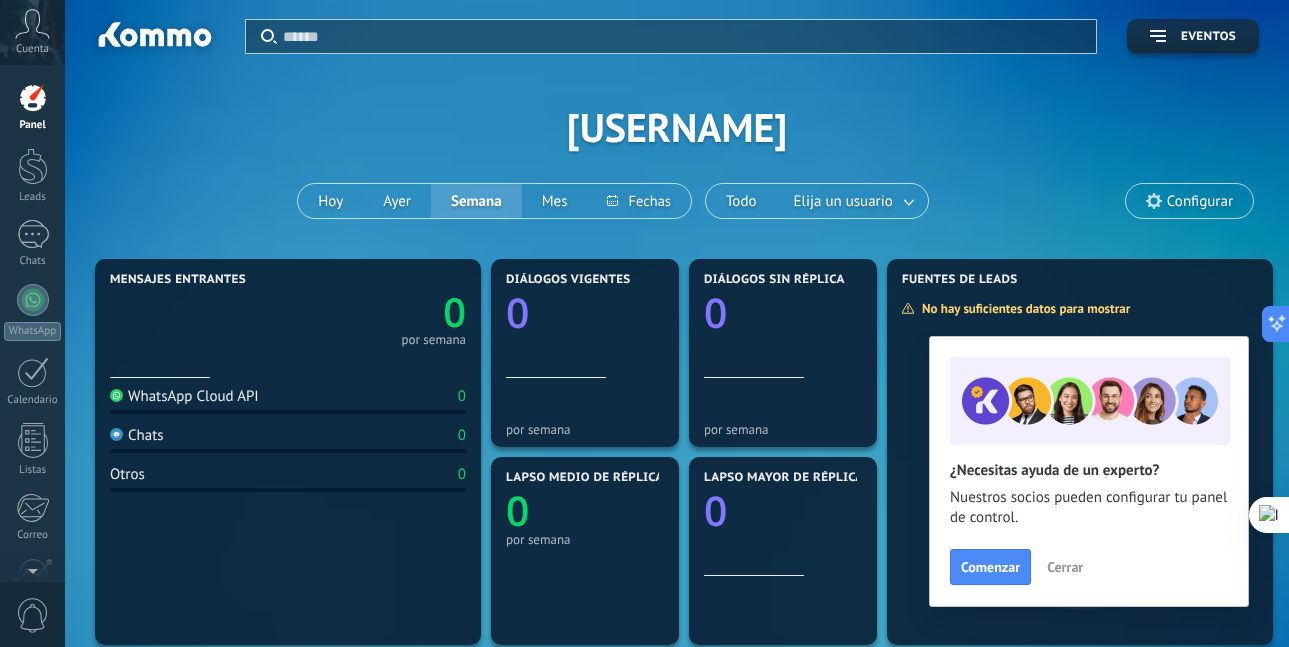 click 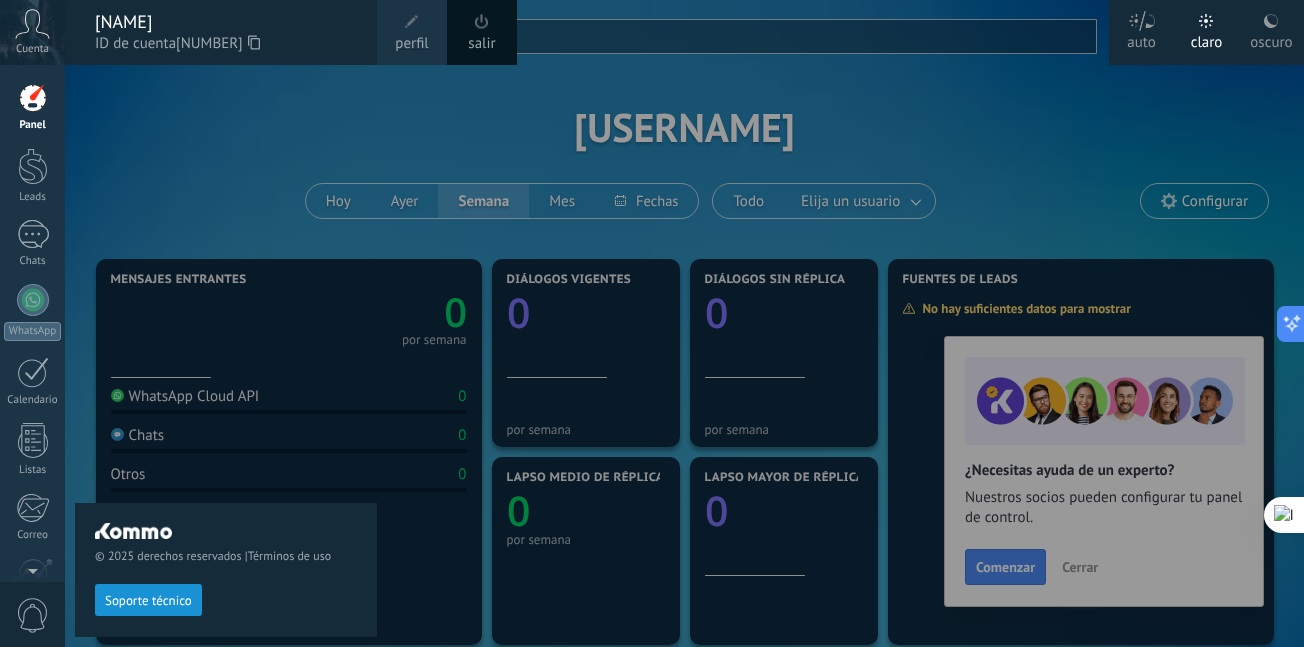 click on "©  2025  derechos reservados |  Términos de uso
Soporte técnico" at bounding box center (226, 356) 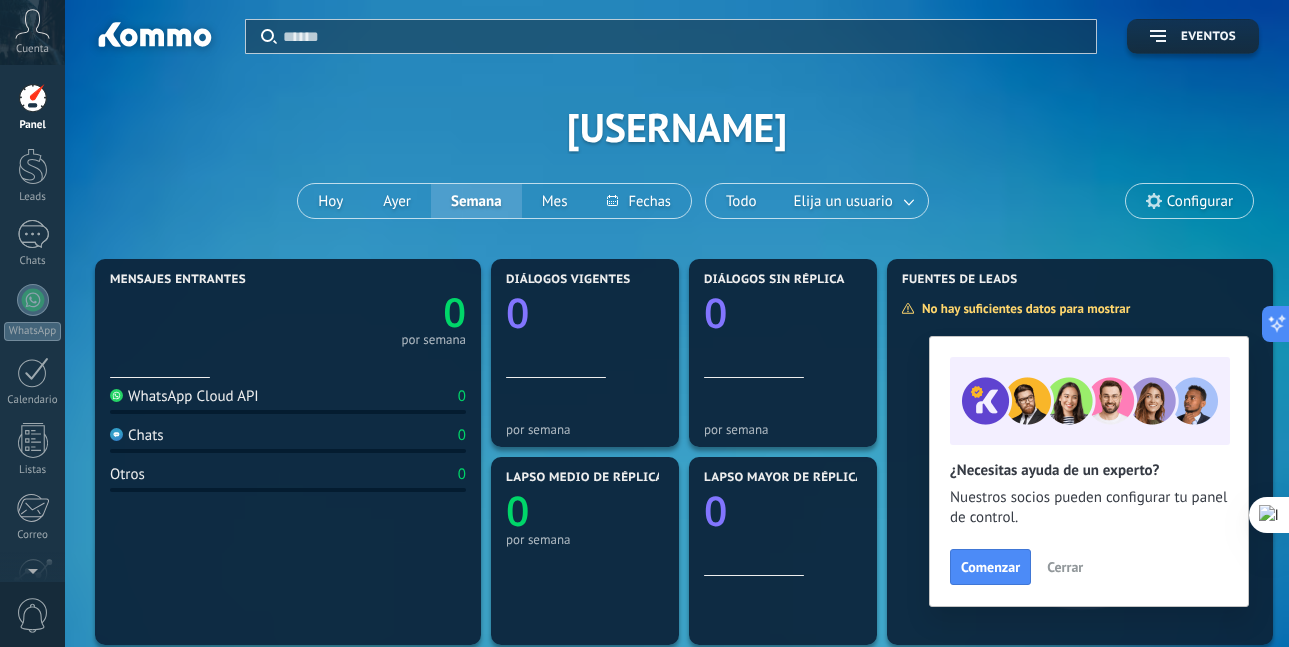 click on "Cuenta" at bounding box center (32, 49) 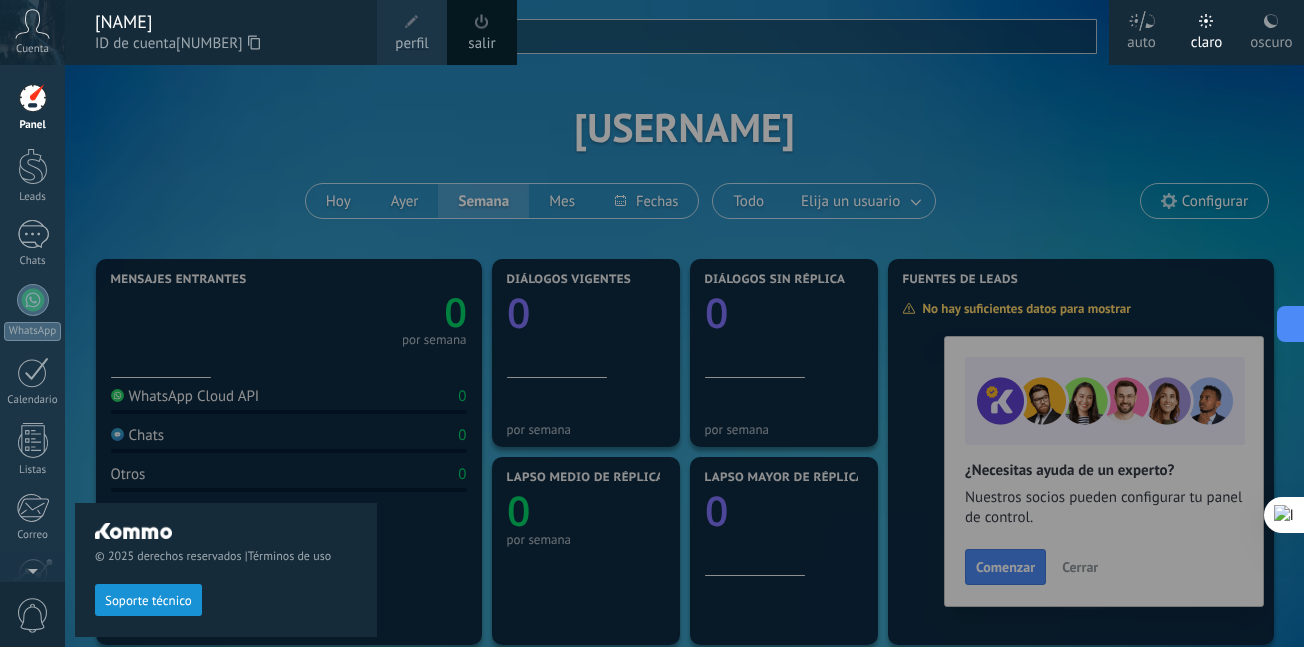 click on "perfil" at bounding box center [411, 44] 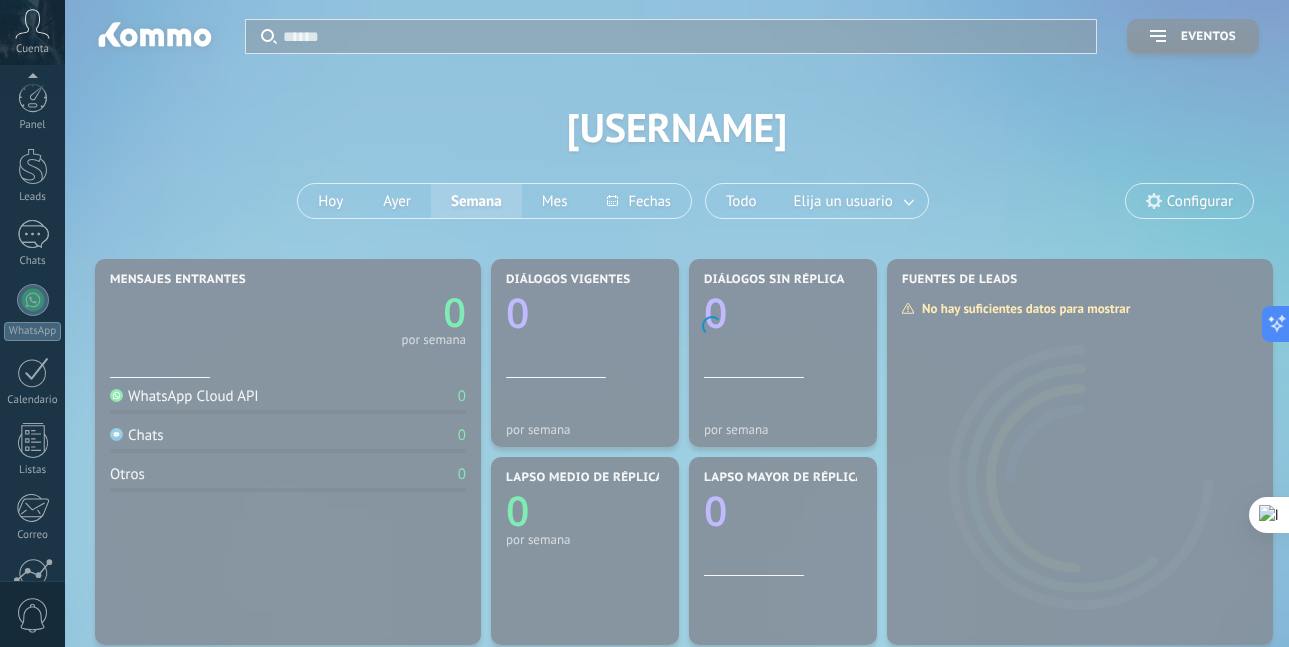 scroll, scrollTop: 185, scrollLeft: 0, axis: vertical 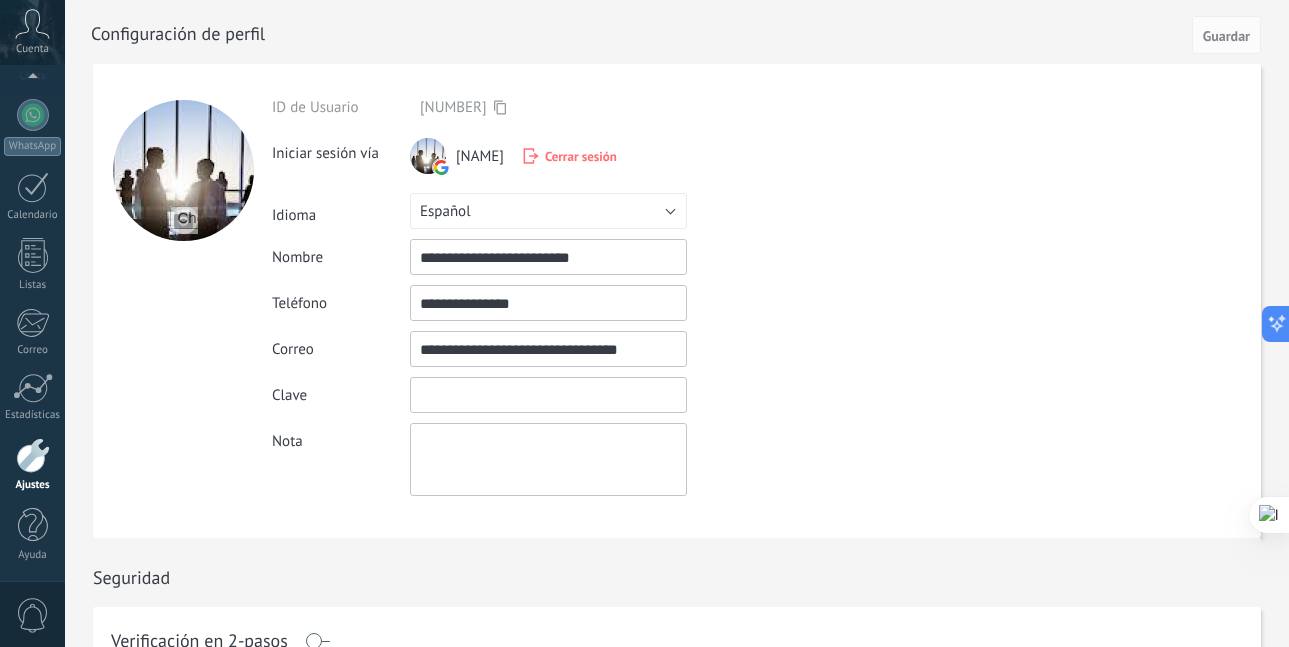 click at bounding box center (548, 395) 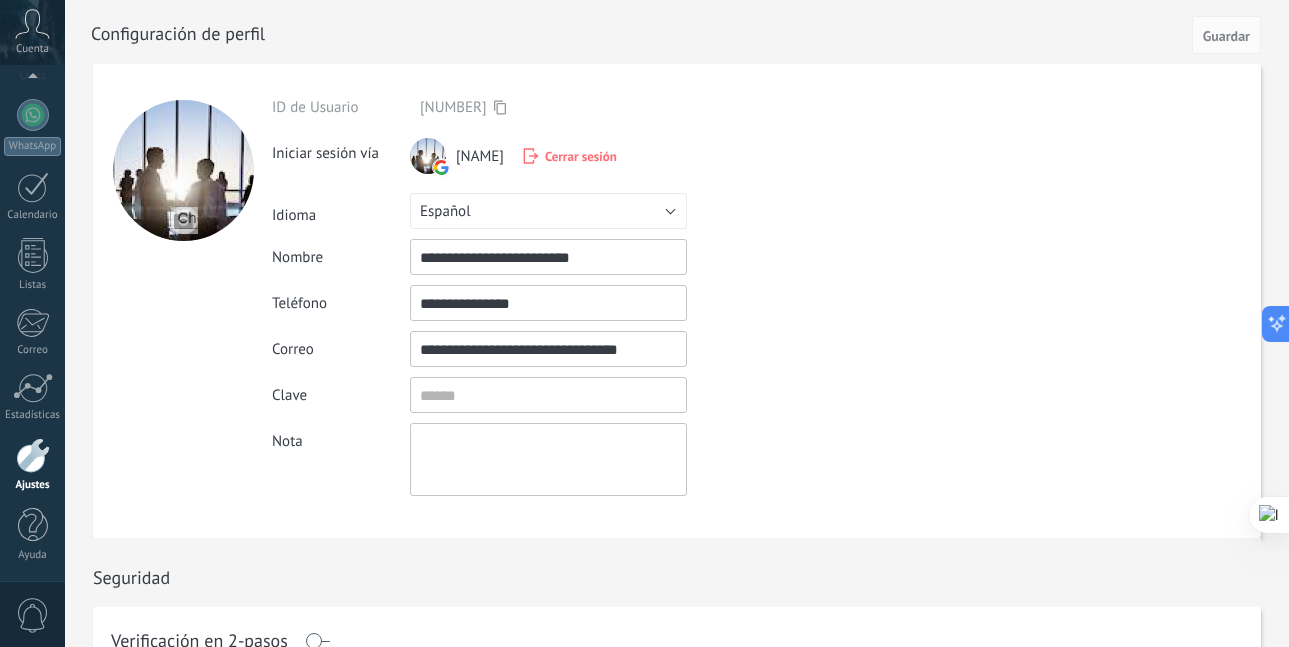click on "**********" at bounding box center [677, 301] 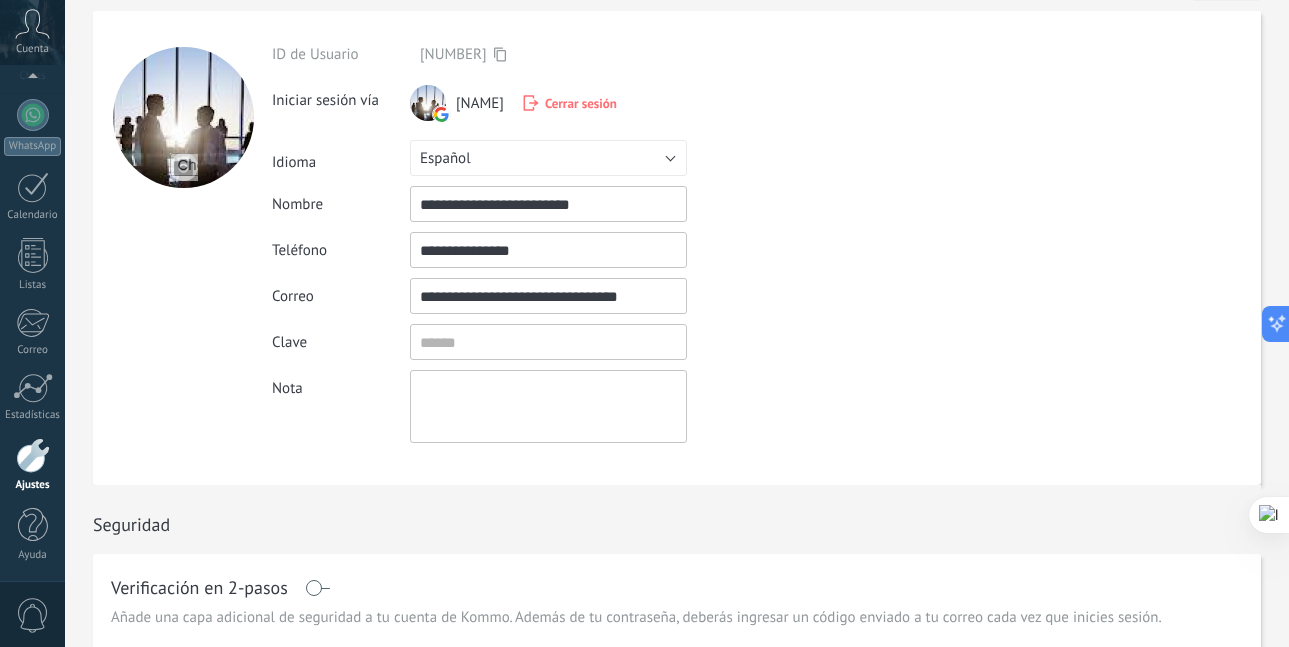 scroll, scrollTop: 0, scrollLeft: 0, axis: both 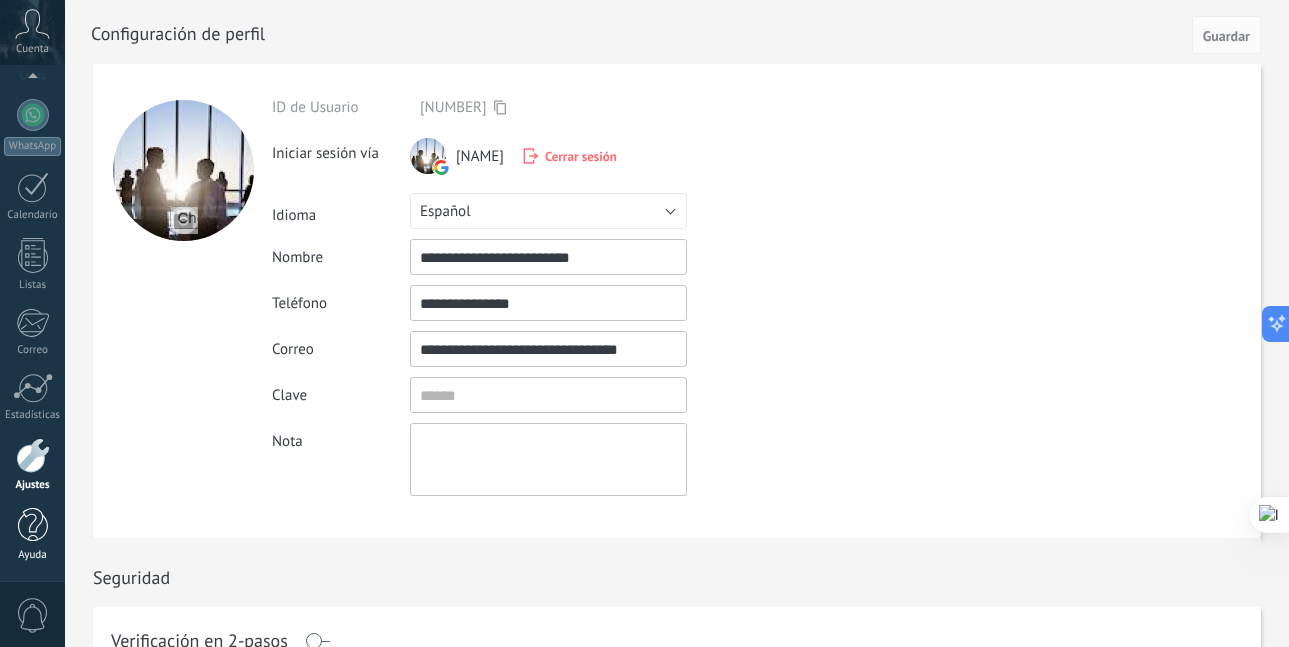 click at bounding box center [33, 525] 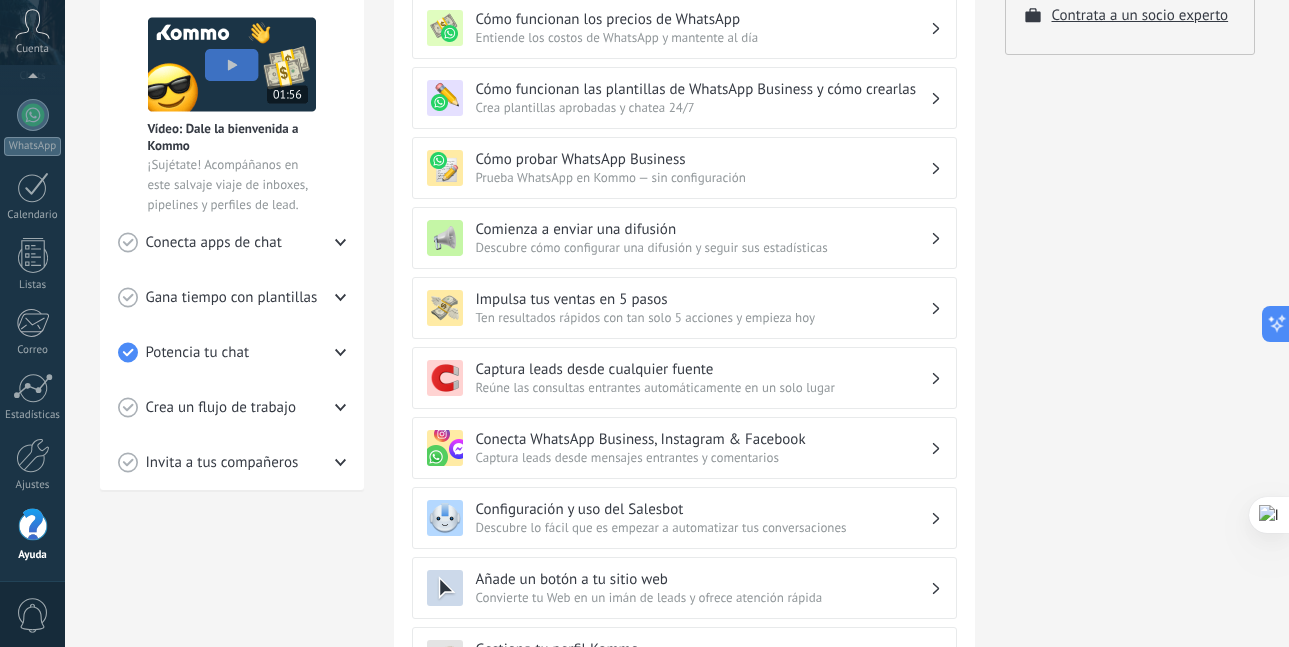 scroll, scrollTop: 0, scrollLeft: 0, axis: both 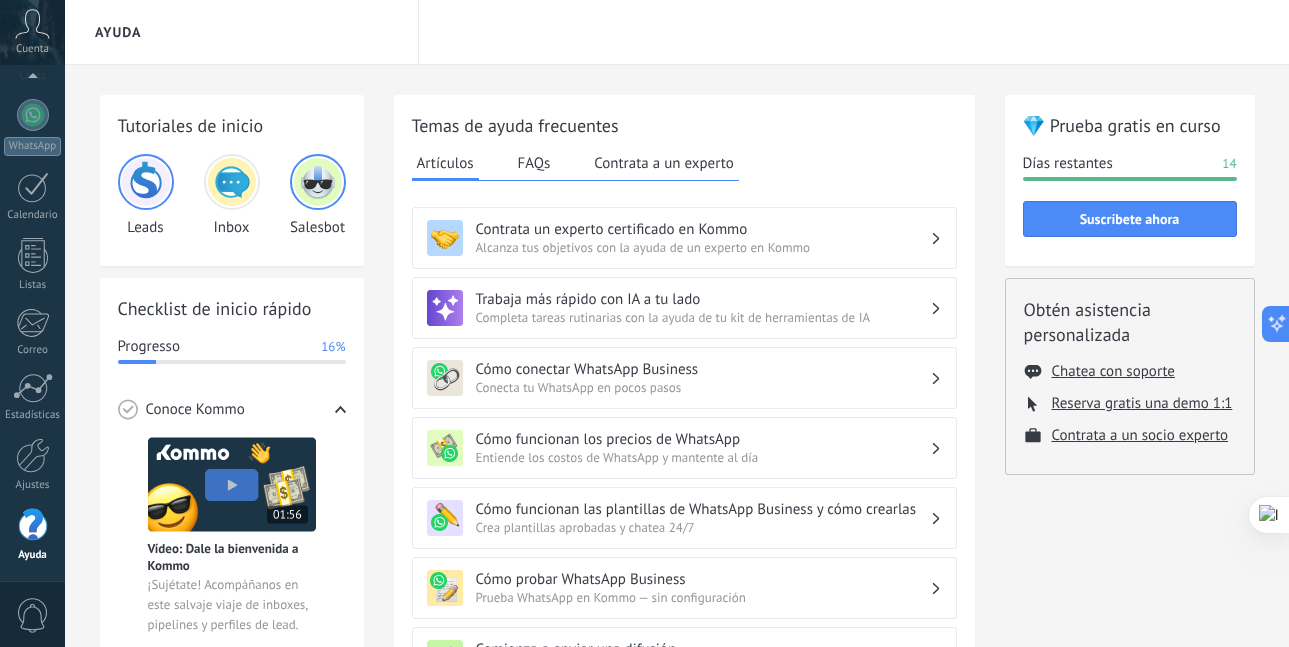 click on "💎 Prueba gratis en curso" at bounding box center (1130, 125) 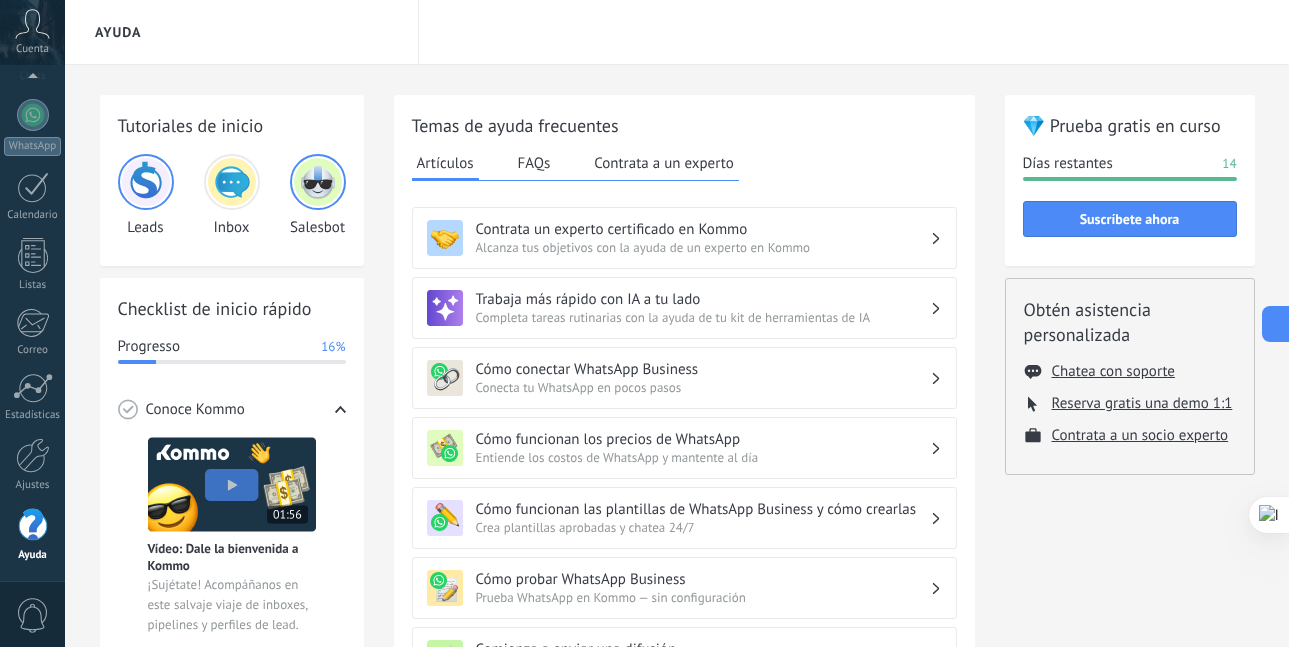 click on "Días restantes" at bounding box center (1068, 164) 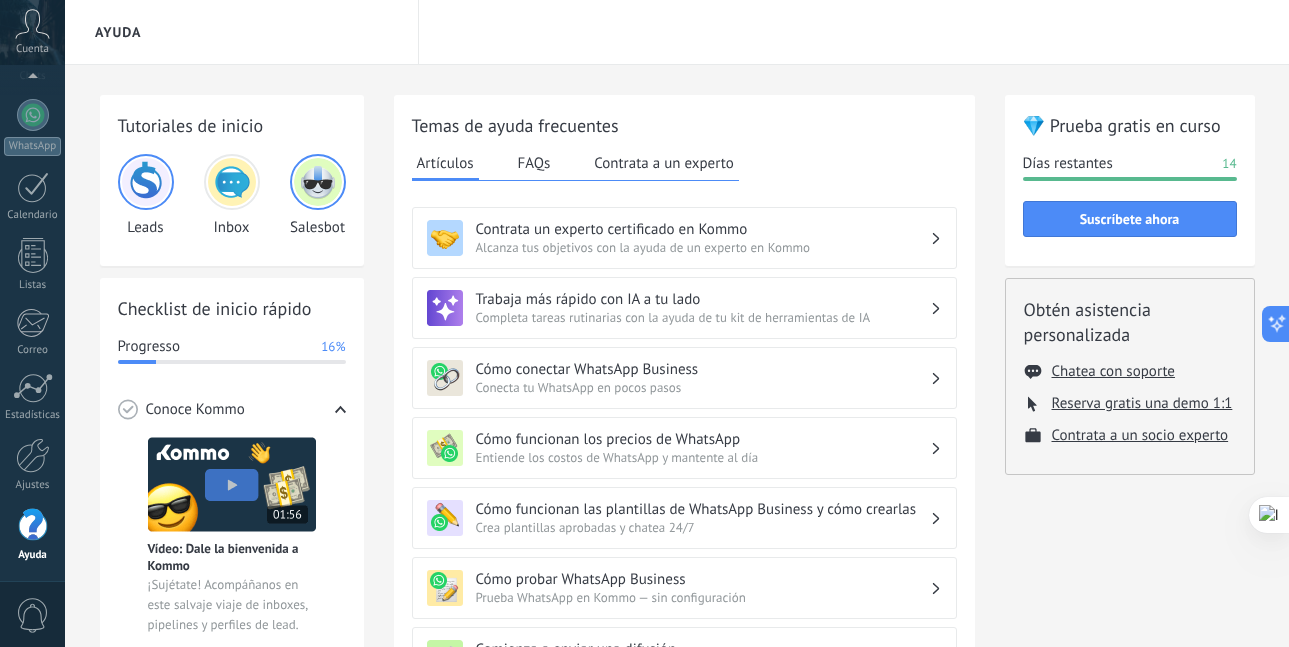 click 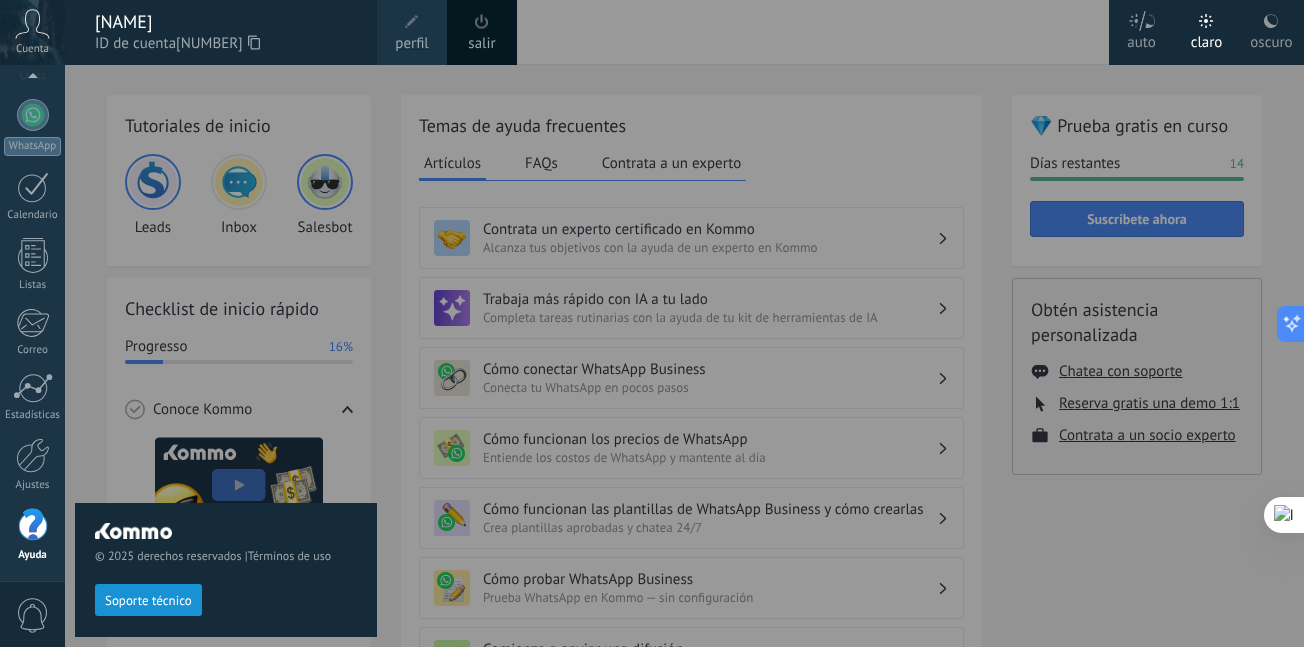 click at bounding box center (482, 22) 